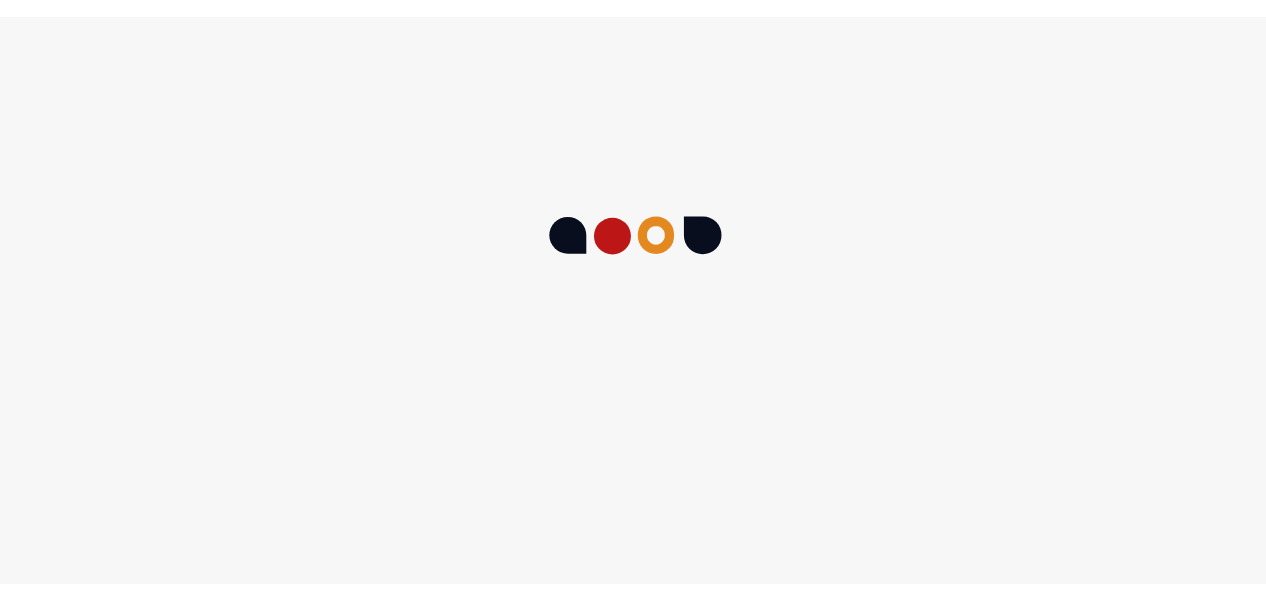 scroll, scrollTop: 0, scrollLeft: 0, axis: both 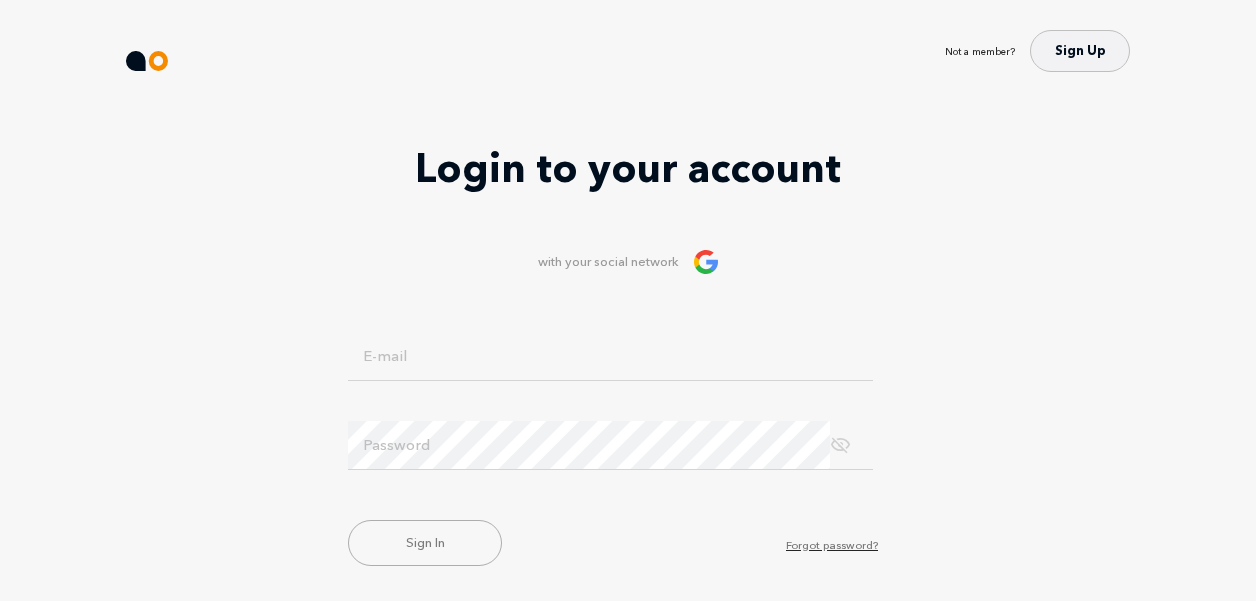 type on "lika@[EMAIL]" 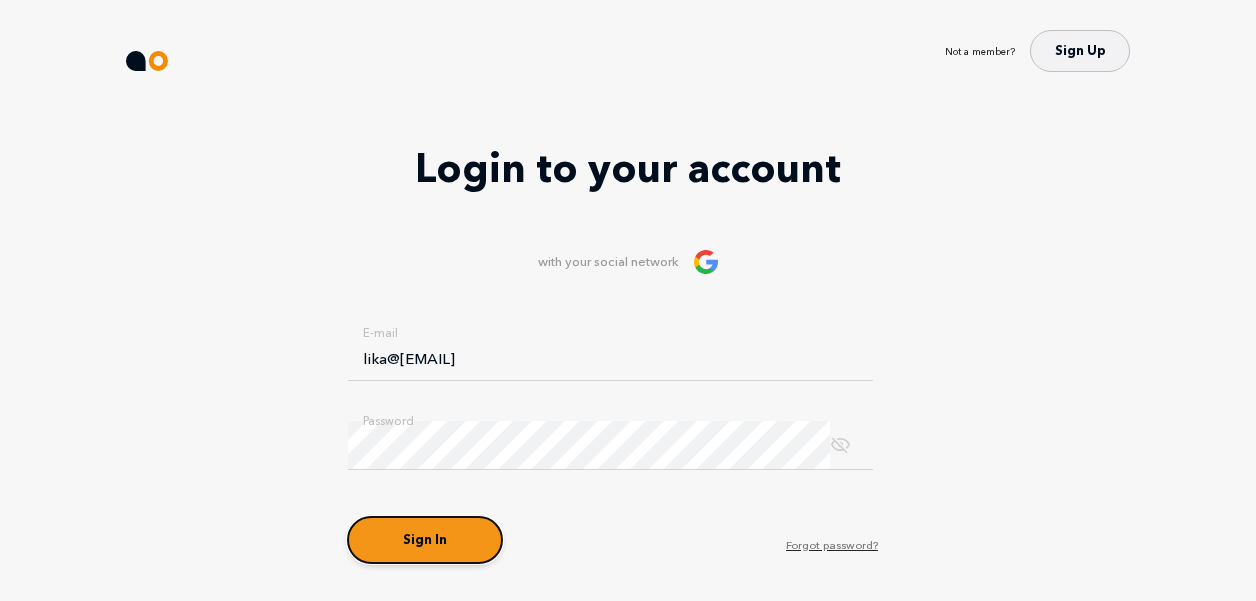click on "Sign In" at bounding box center (425, 540) 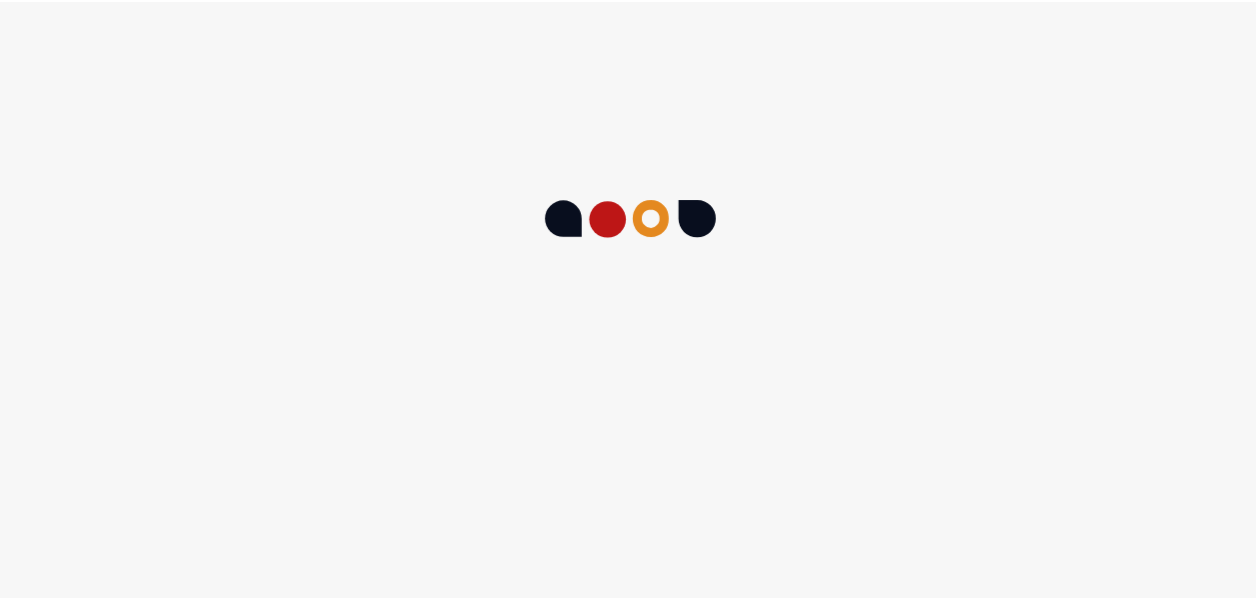 scroll, scrollTop: 0, scrollLeft: 0, axis: both 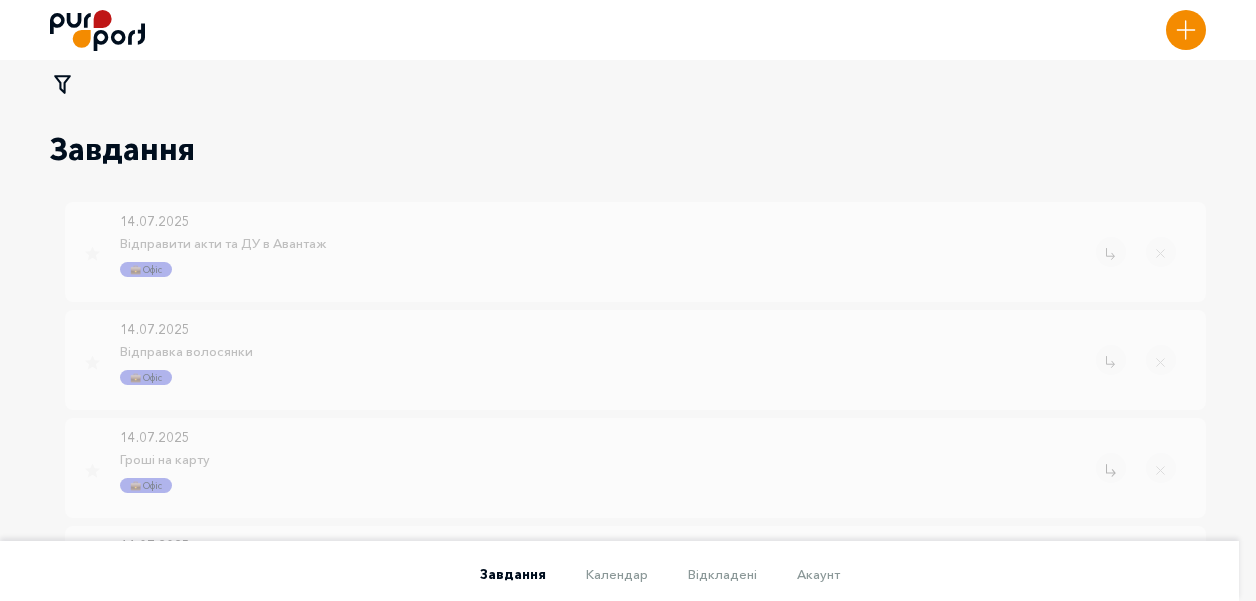 click on "Завдання на сьогодні 0 / 0 Нове завдання" at bounding box center [628, 30] 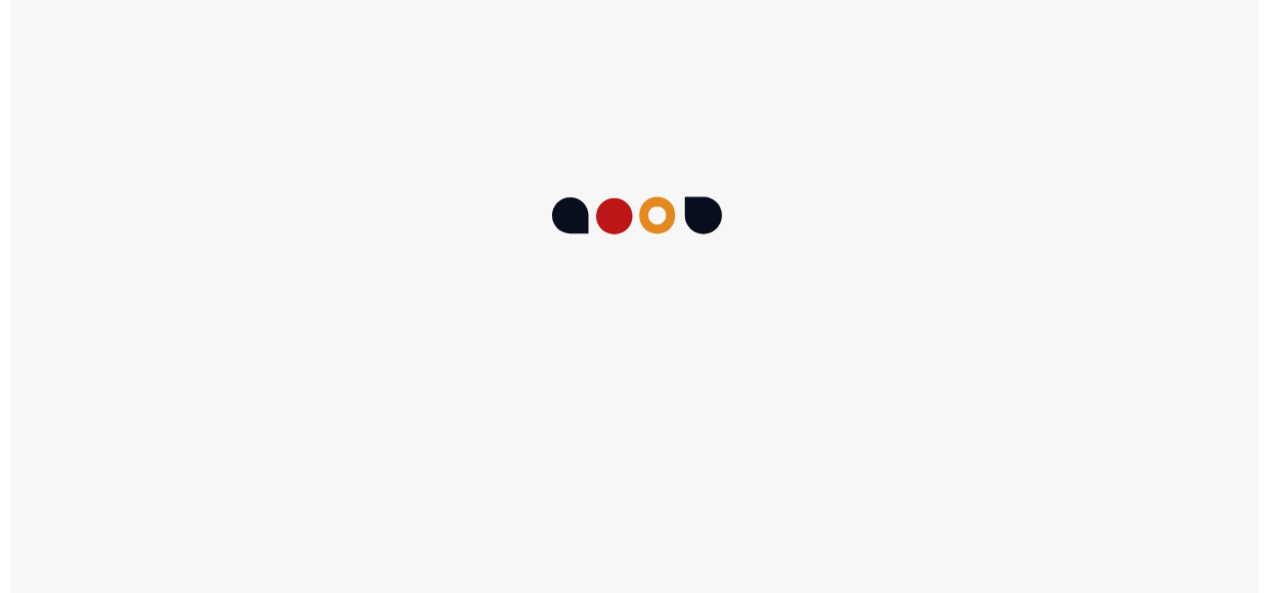 scroll, scrollTop: 0, scrollLeft: 0, axis: both 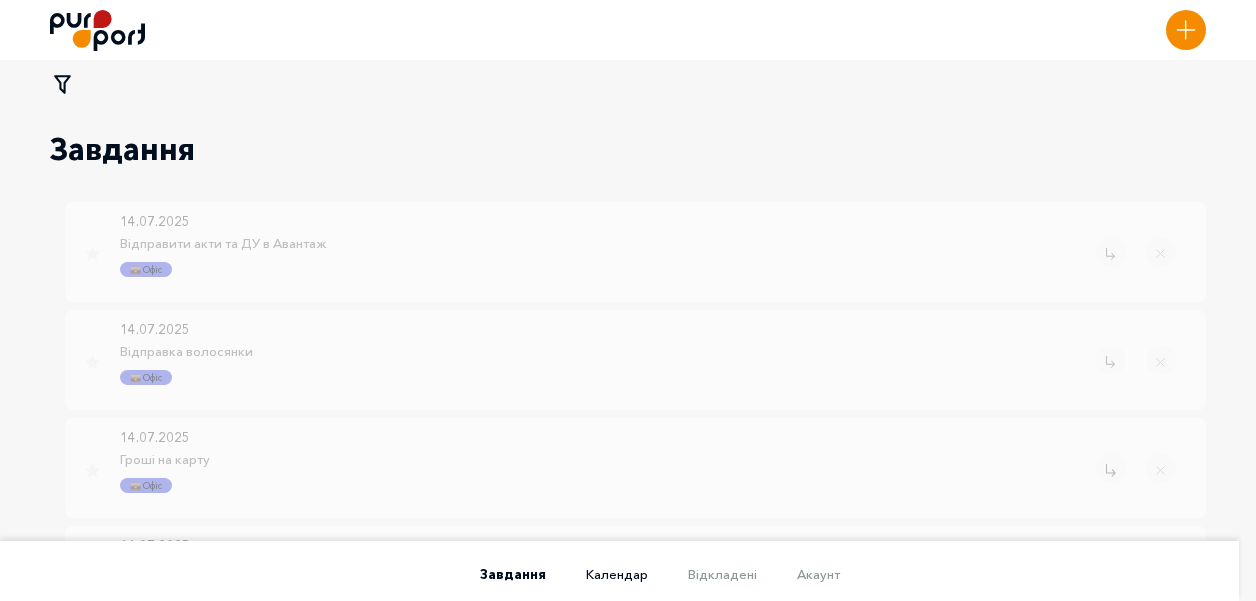 click on "Календар" at bounding box center (617, 574) 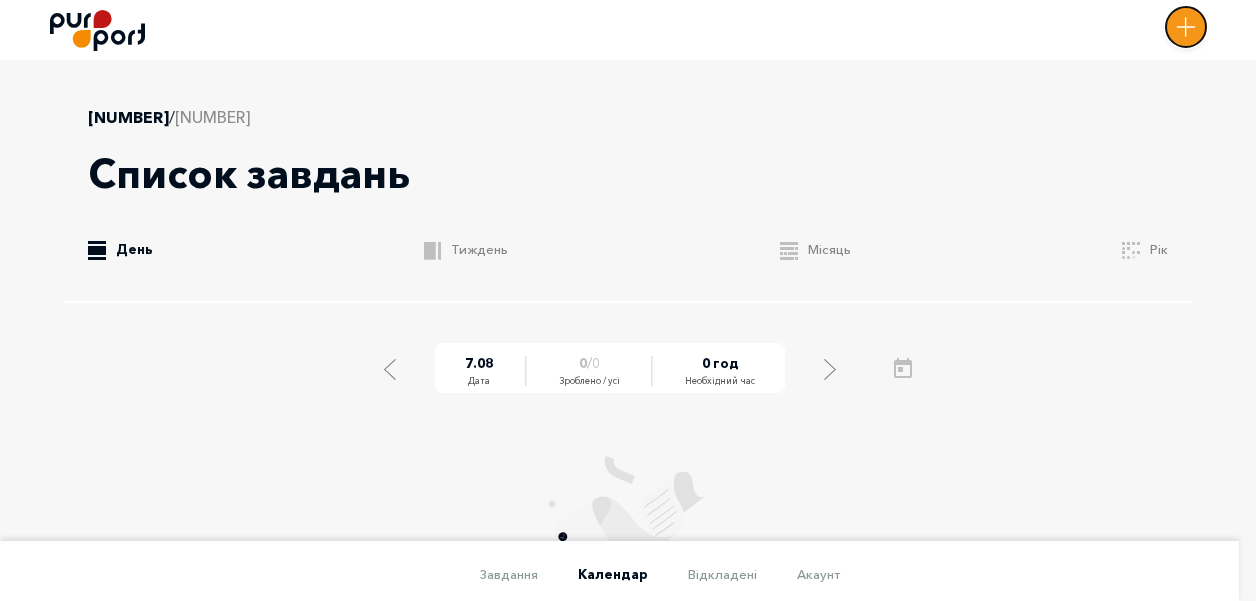 click on "Нове завдання" at bounding box center (1186, 27) 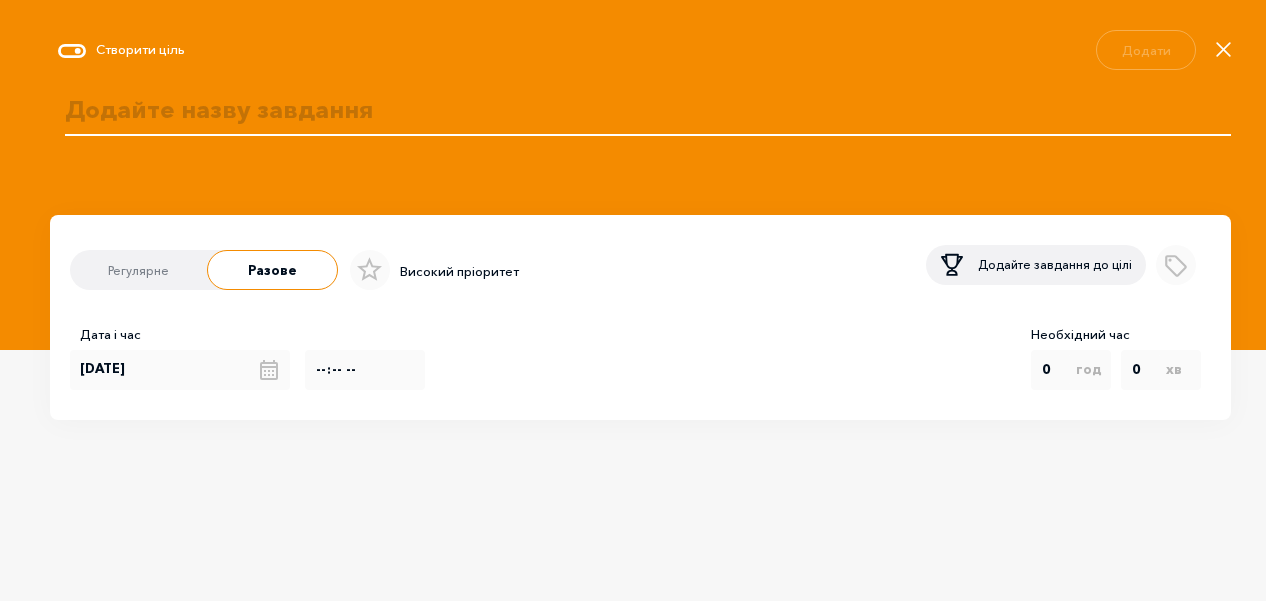click at bounding box center (640, 125) 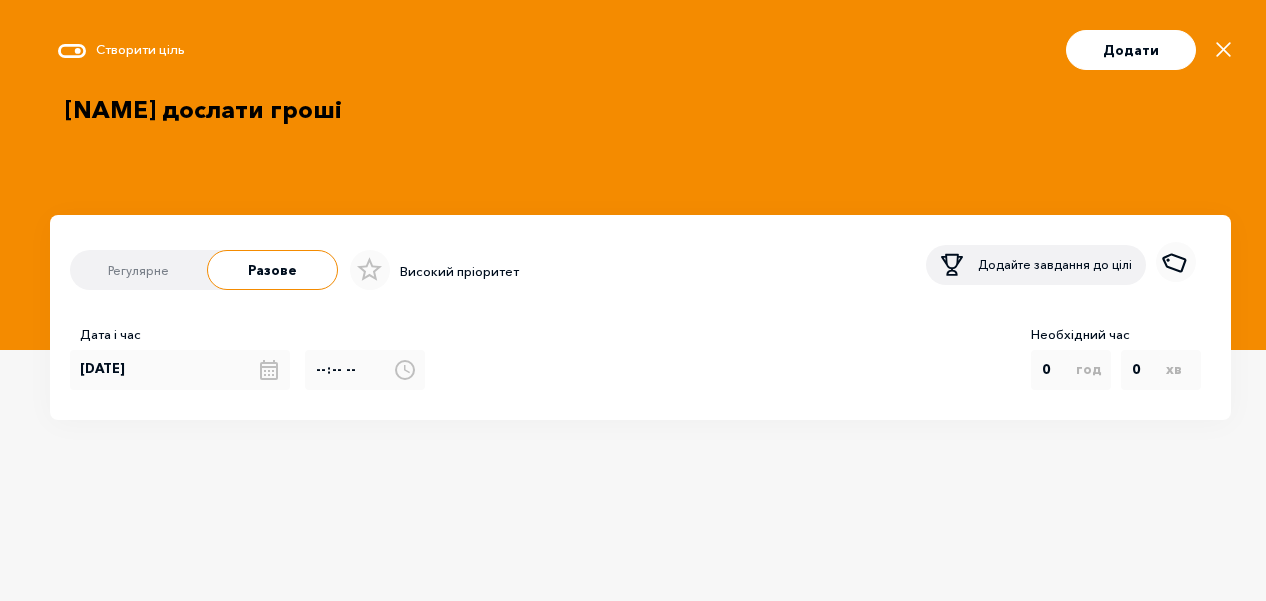 type on "[NAME] дослати гроші" 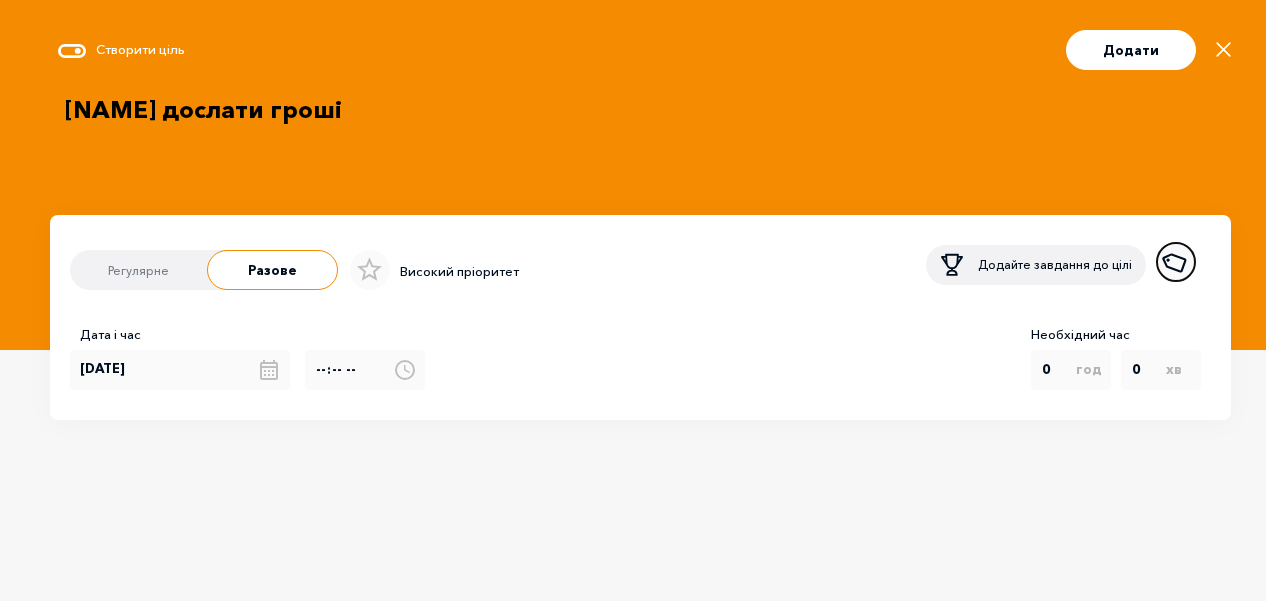 click at bounding box center (1176, 262) 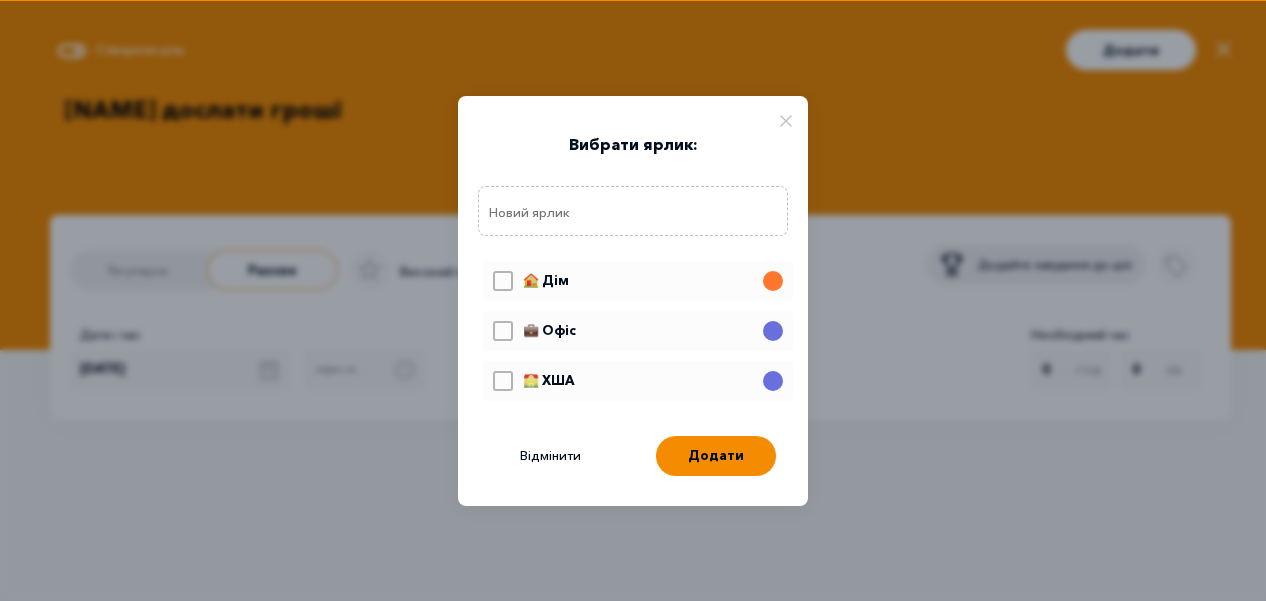 click 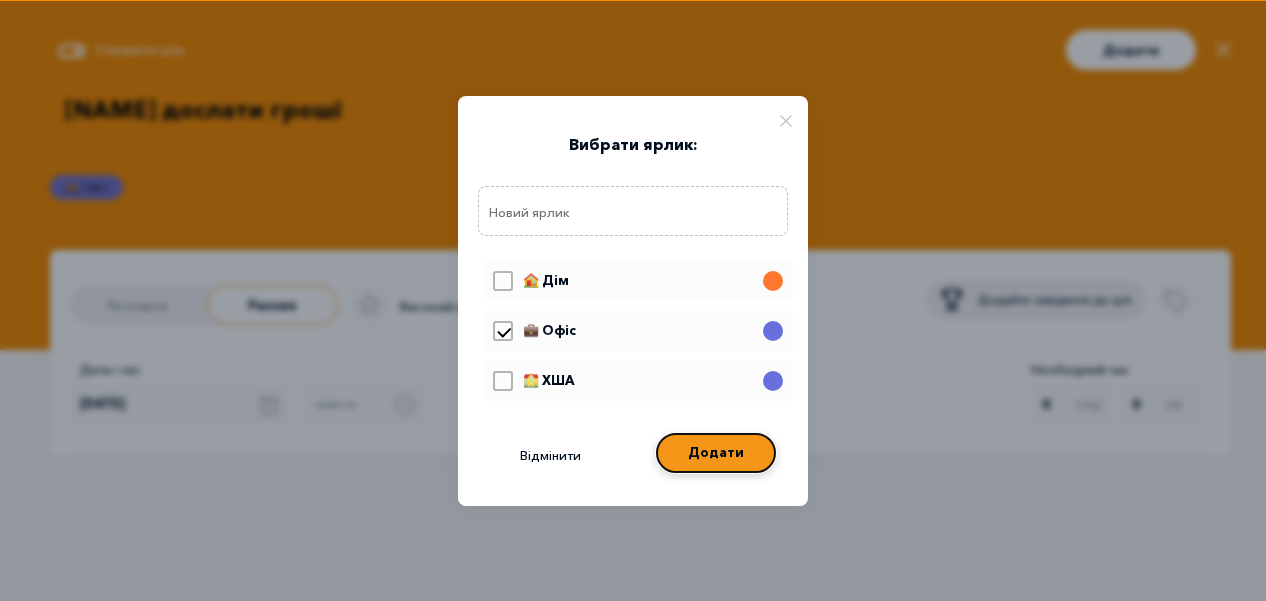 click on "Додати" at bounding box center (716, 453) 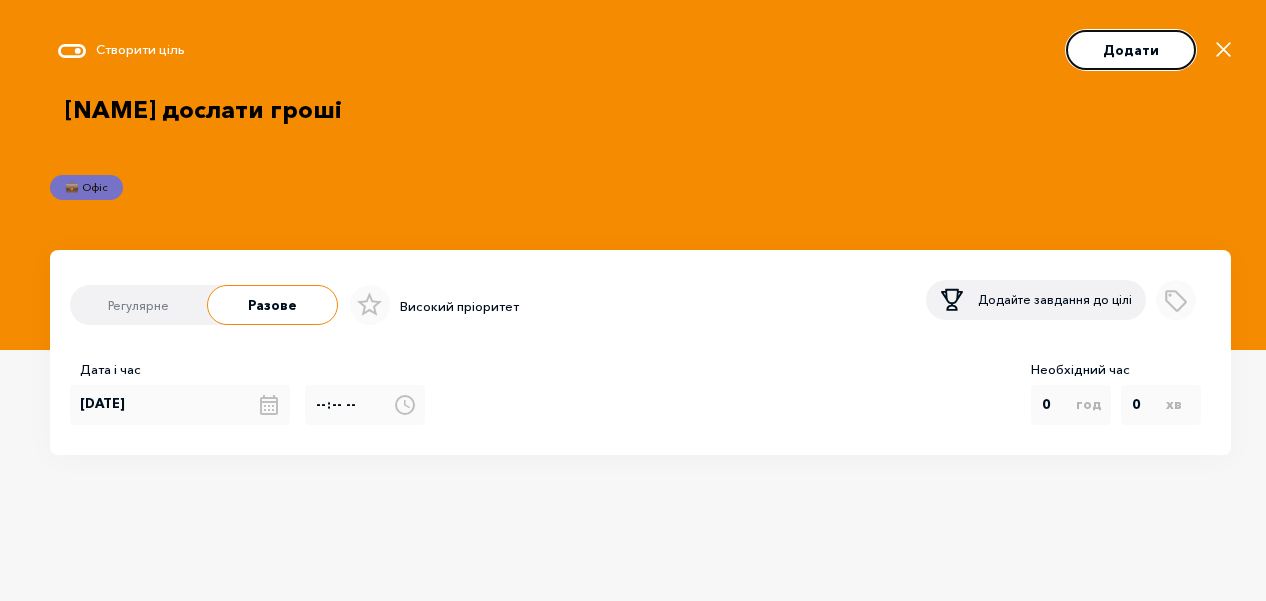 click on "Додати" at bounding box center [1131, 50] 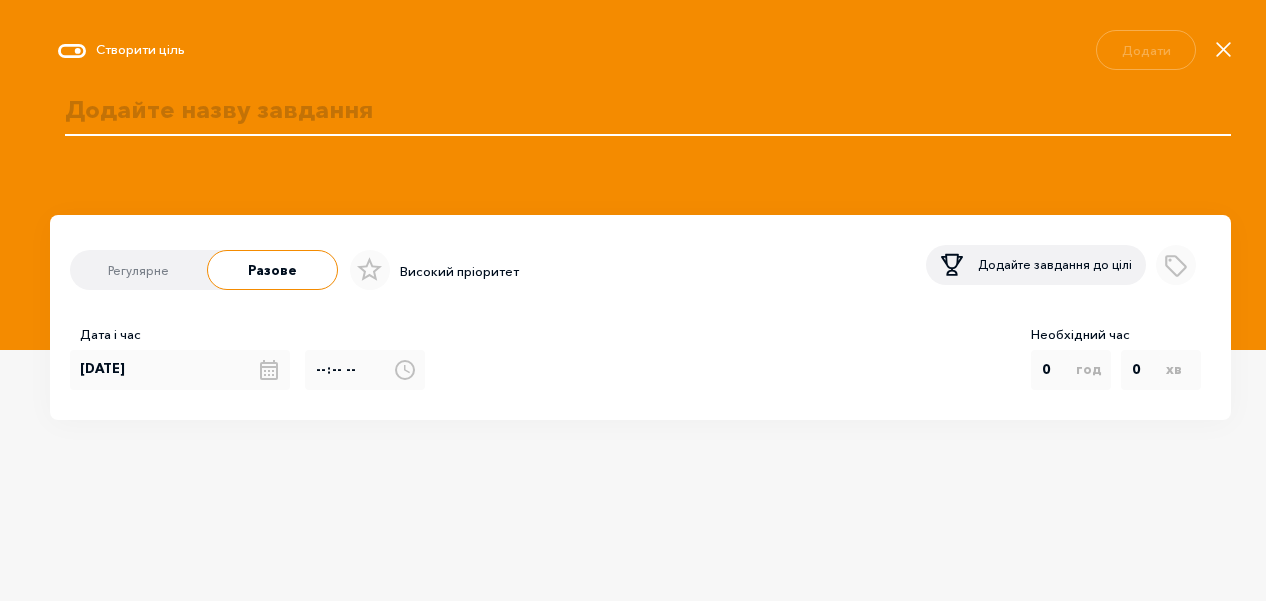 click at bounding box center [640, 125] 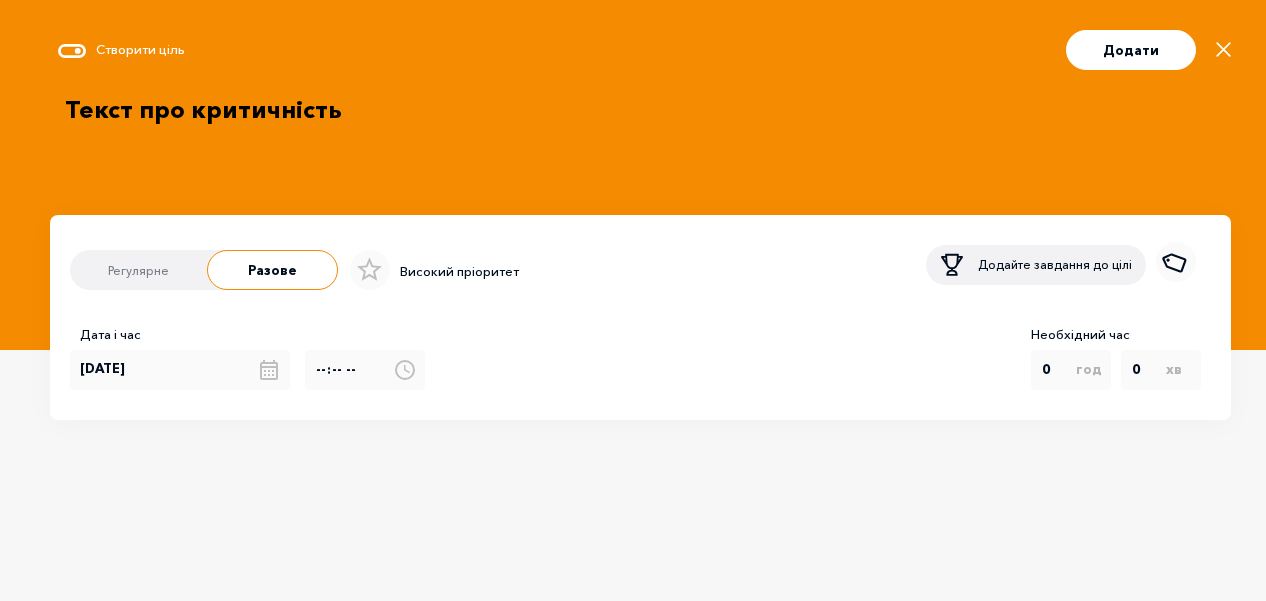 type on "Текст про критичність" 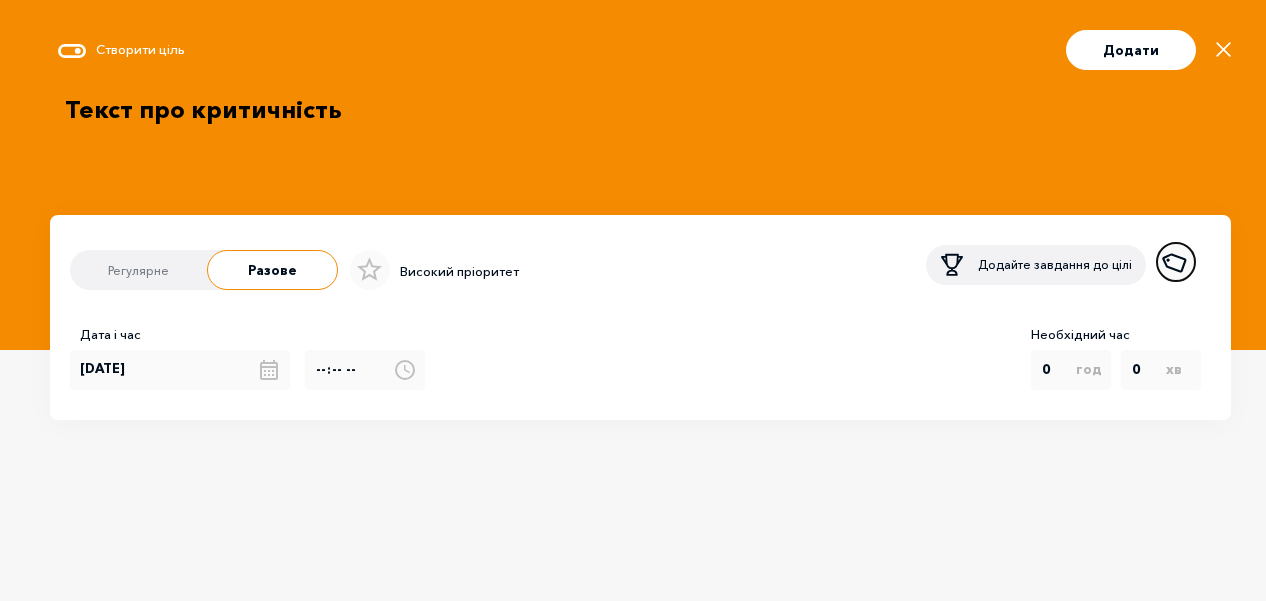 click 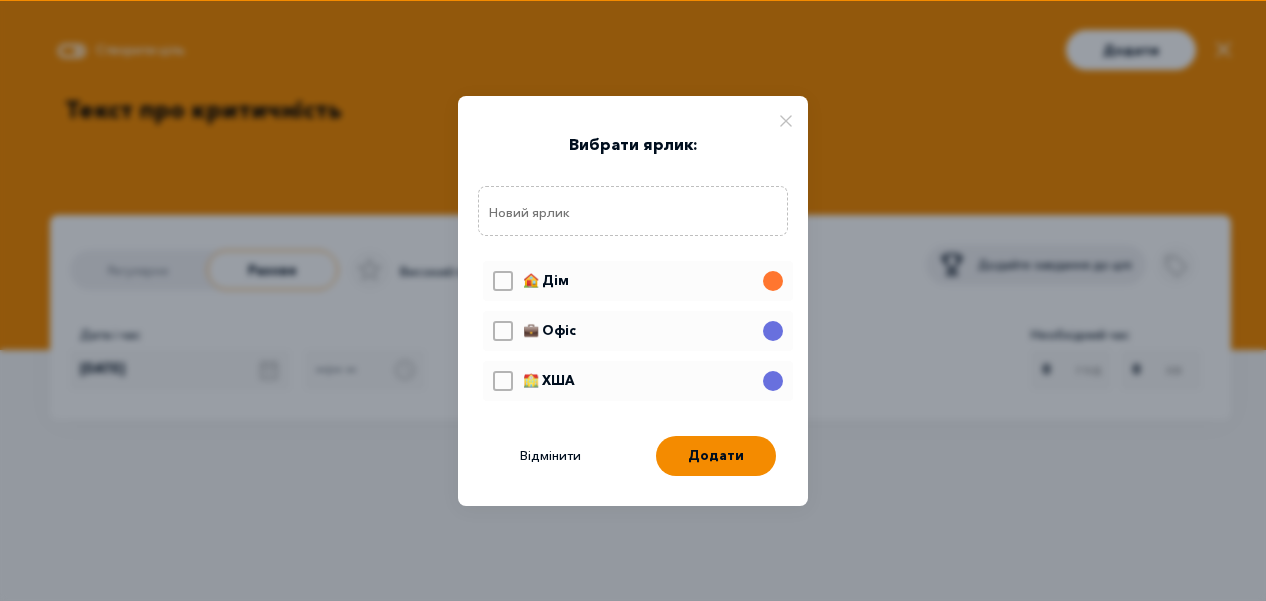click at bounding box center (503, 335) 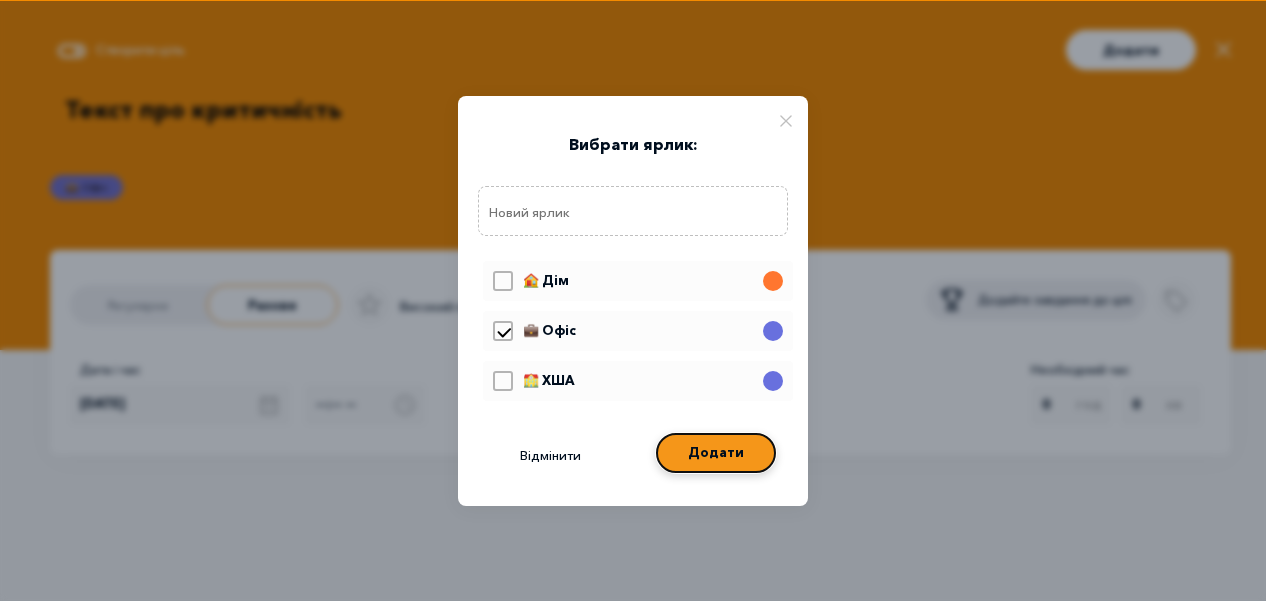 click on "Додати" at bounding box center (716, 453) 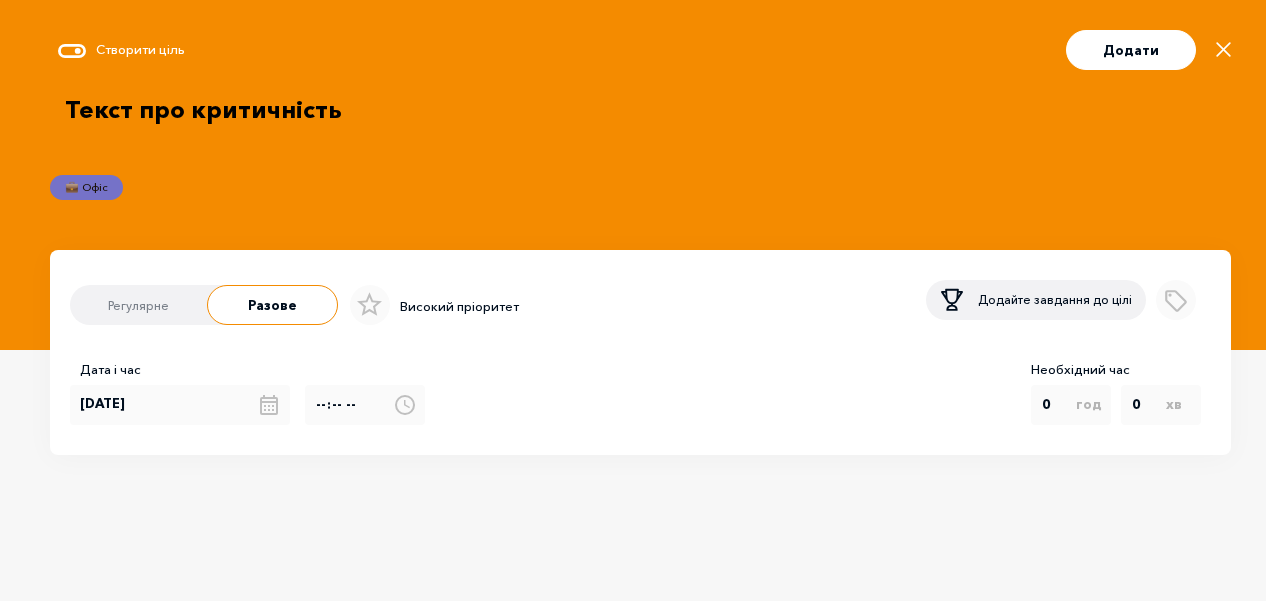 click on "Створити ціль Додати Текст про критичність  💼 Офіс" at bounding box center (640, 125) 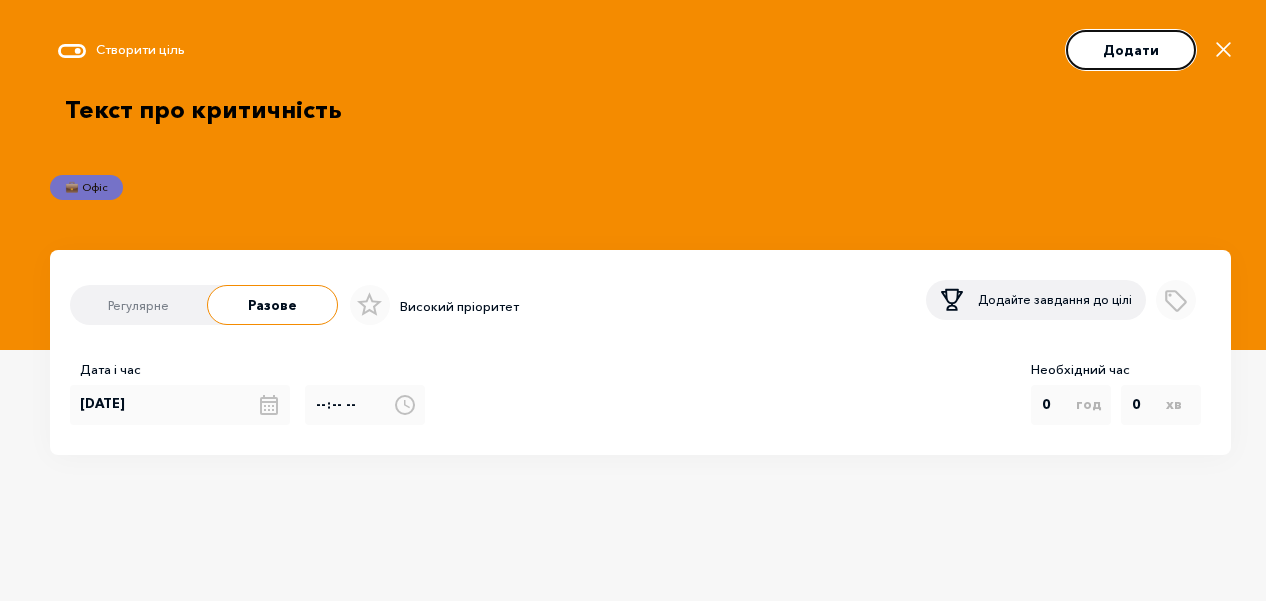 click on "Додати" at bounding box center [1131, 50] 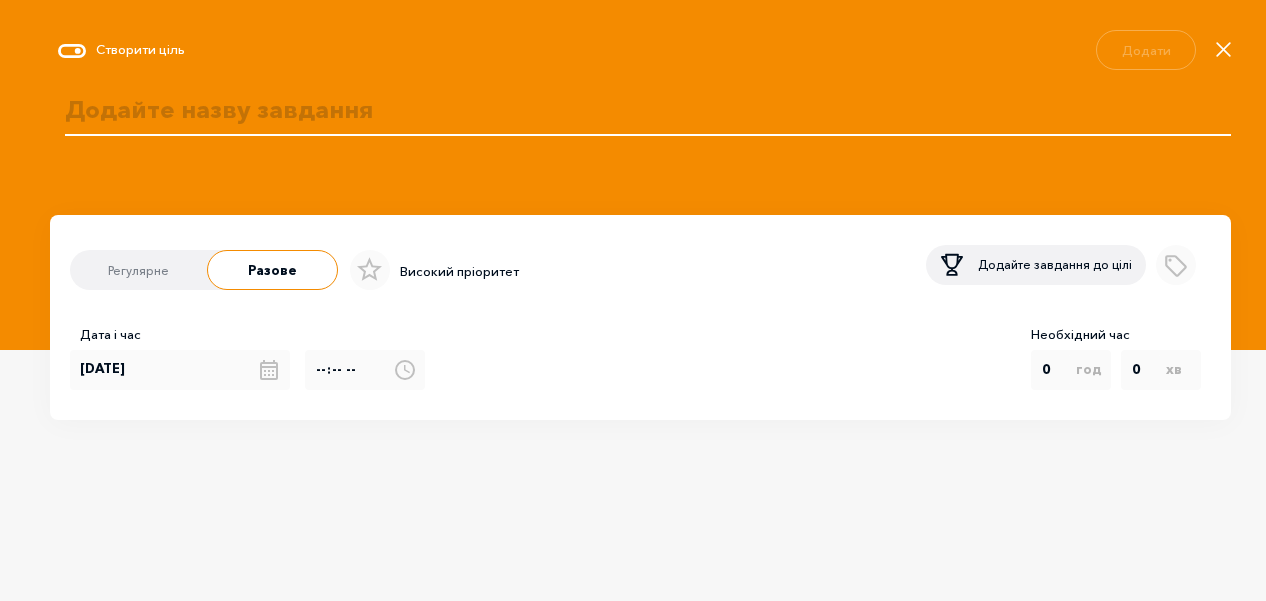 click at bounding box center [640, 125] 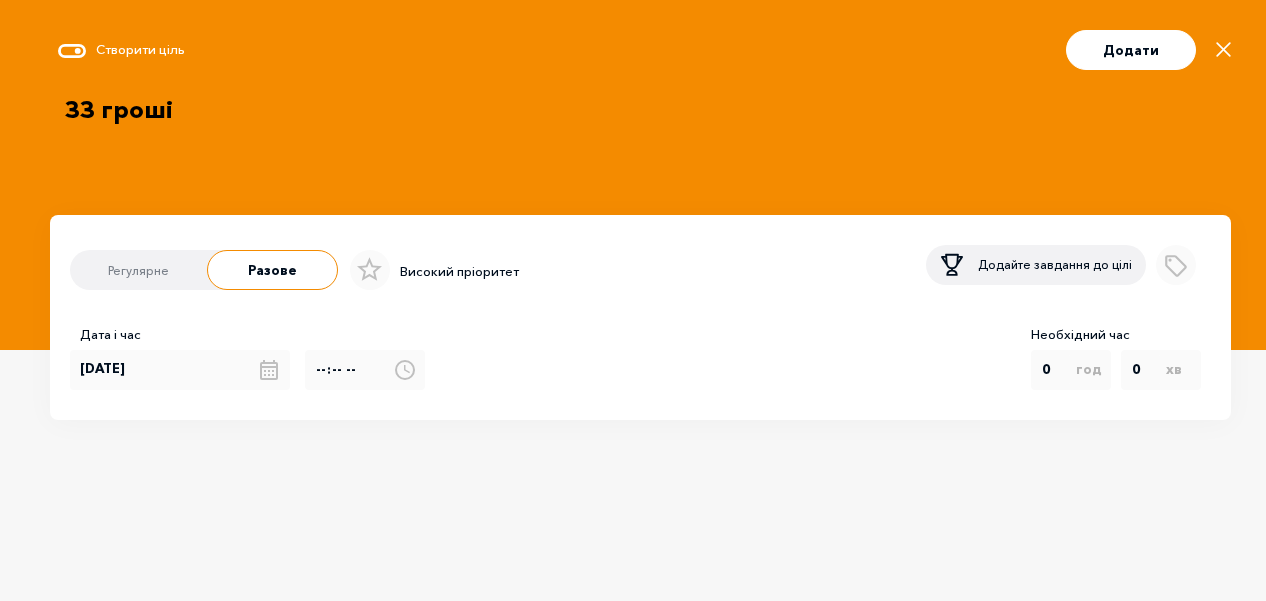 type on "ЗЗ гроші" 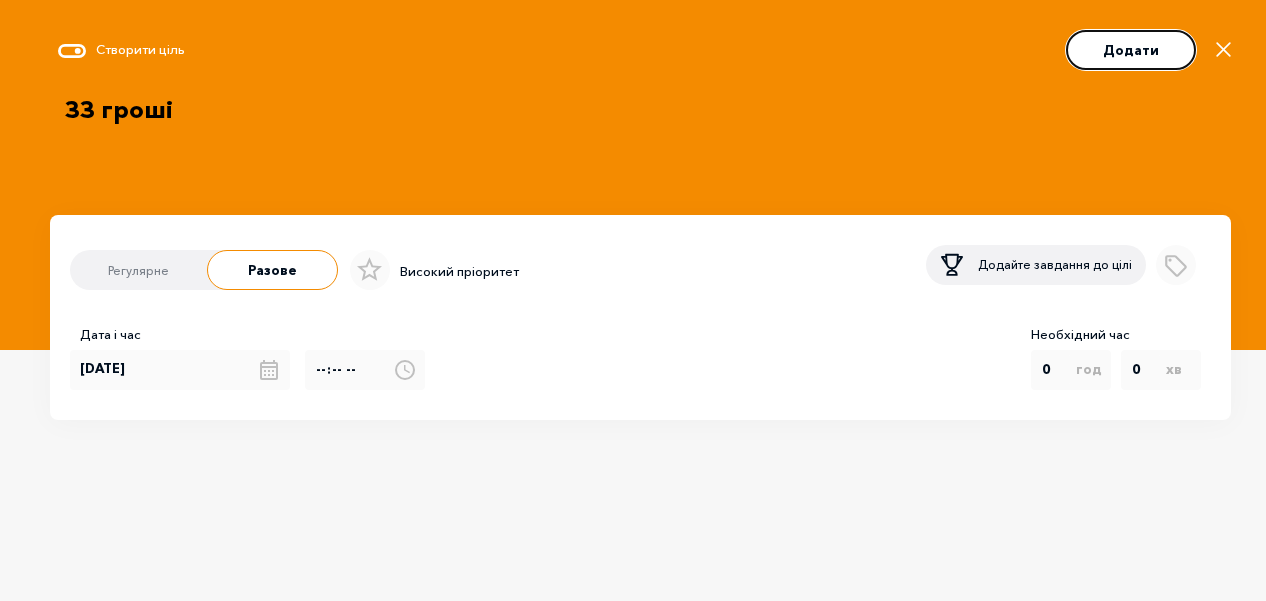 click on "Додати" at bounding box center (1131, 50) 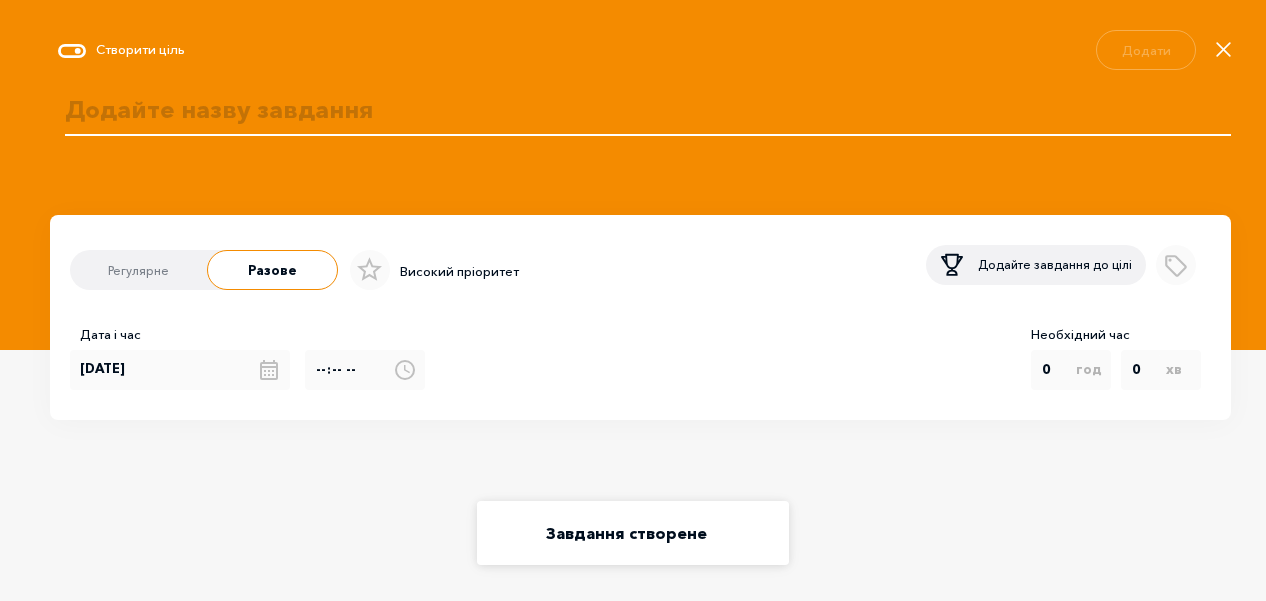 click at bounding box center (640, 125) 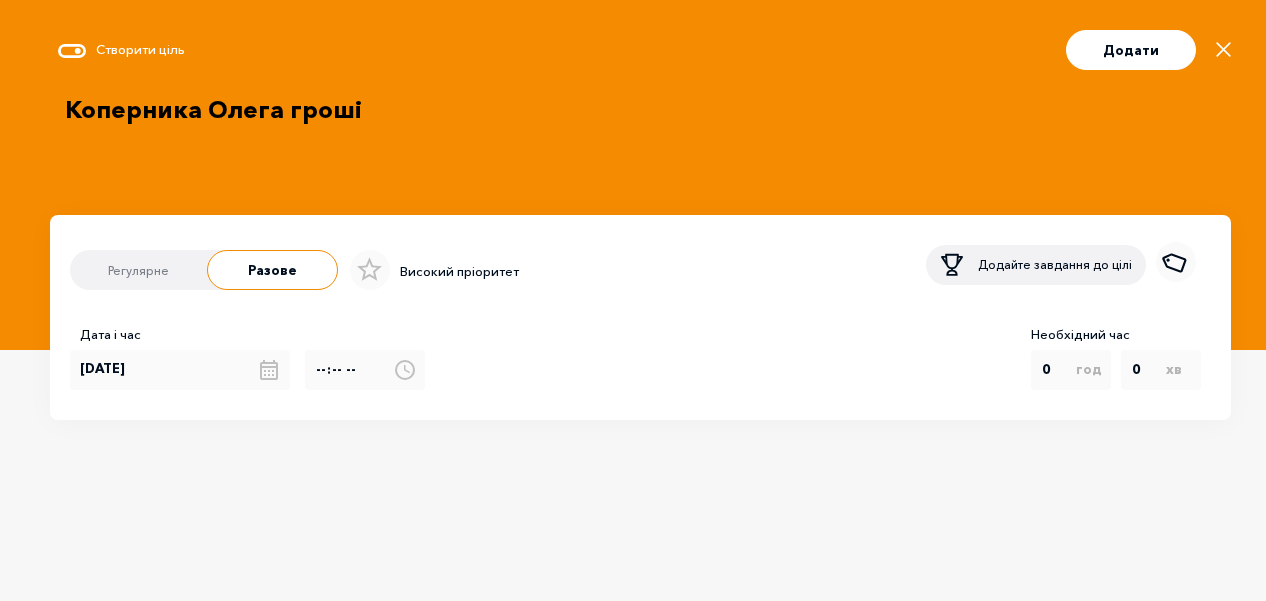 type on "Коперника Олега гроші" 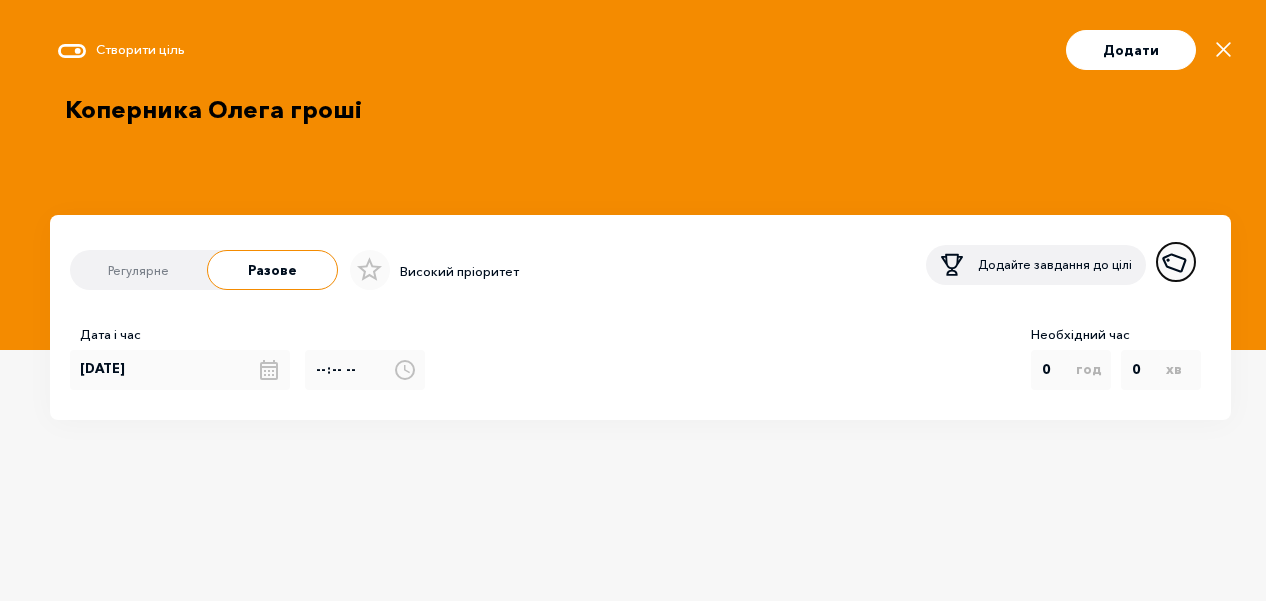 click 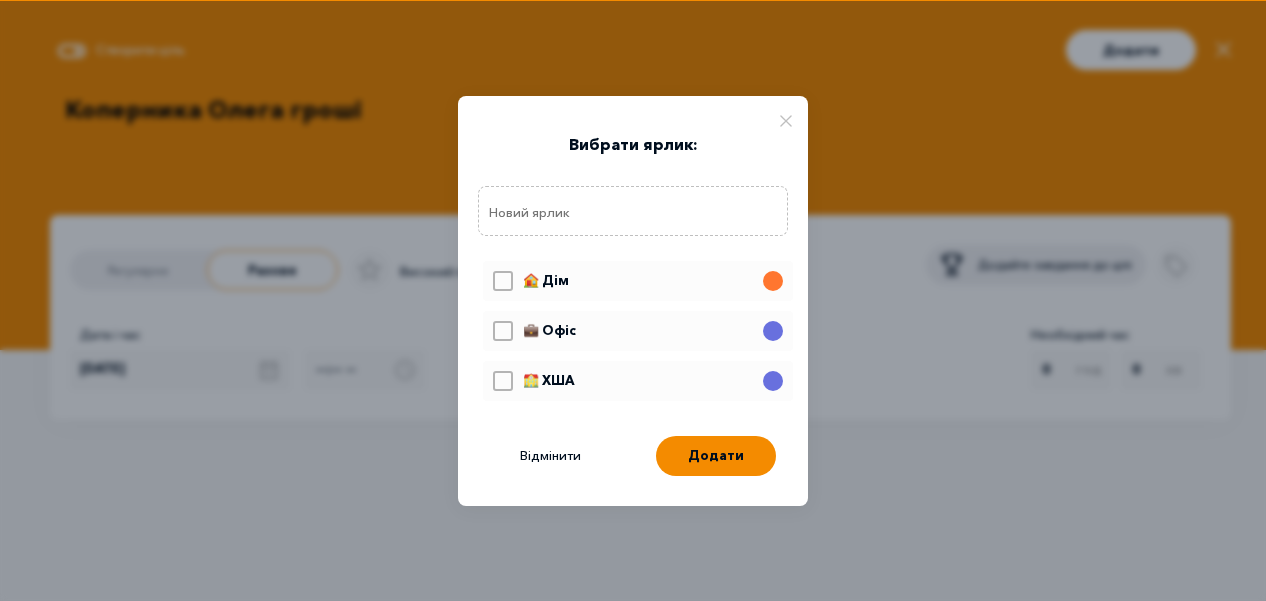 click 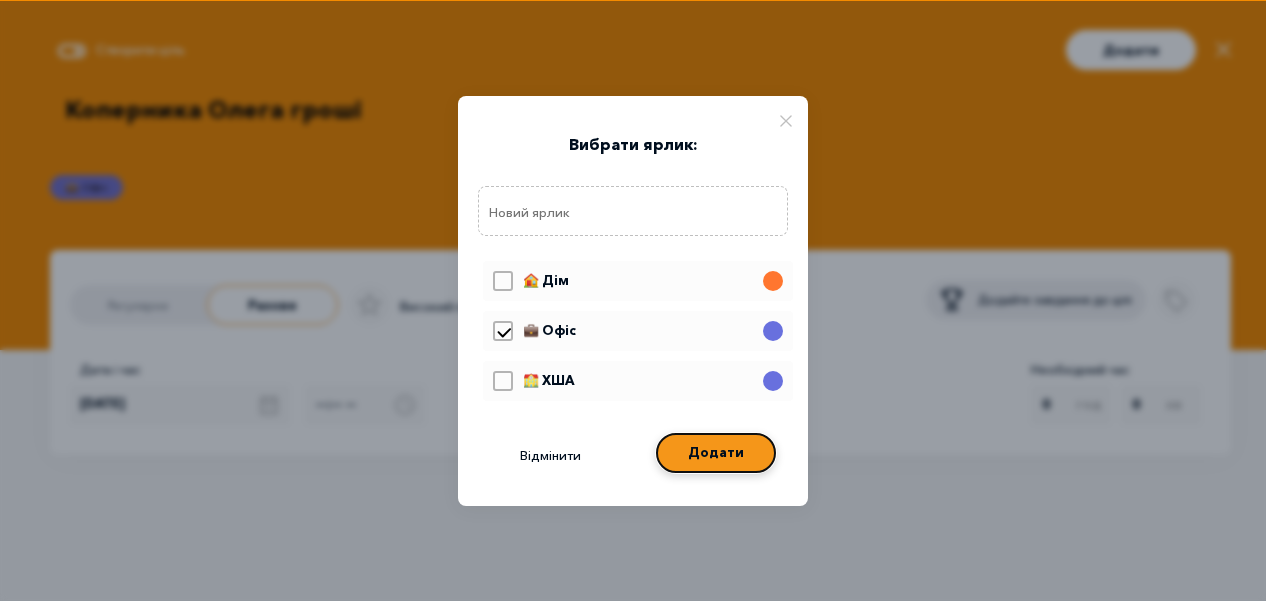 click on "Додати" at bounding box center [716, 453] 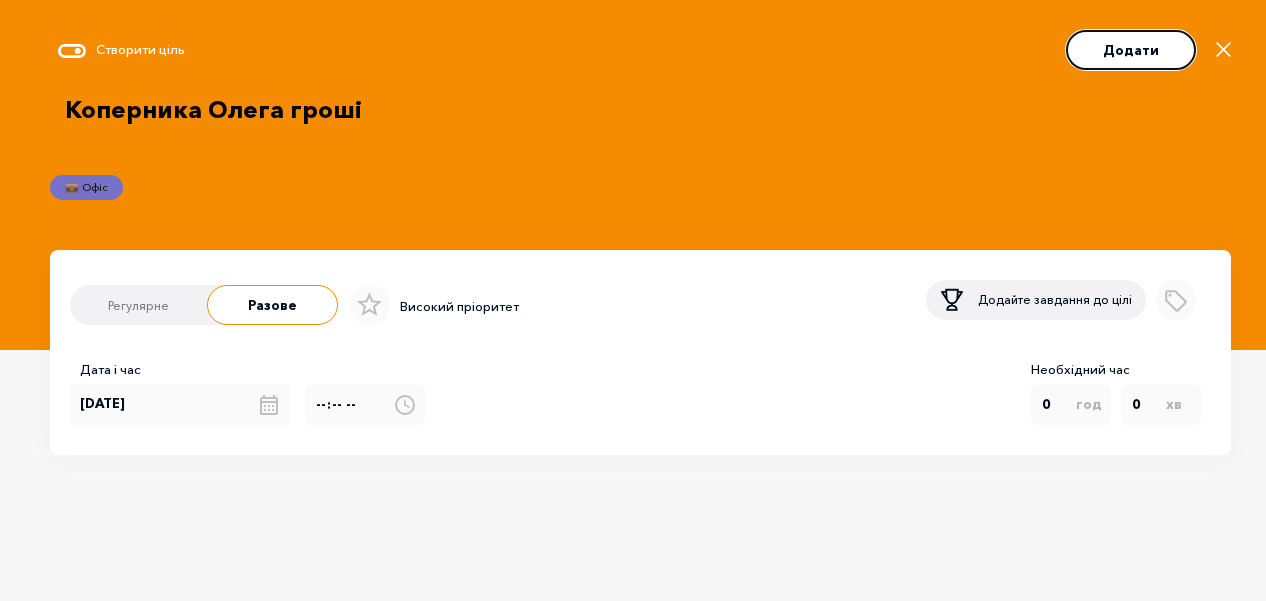 click on "Додати" at bounding box center (1131, 50) 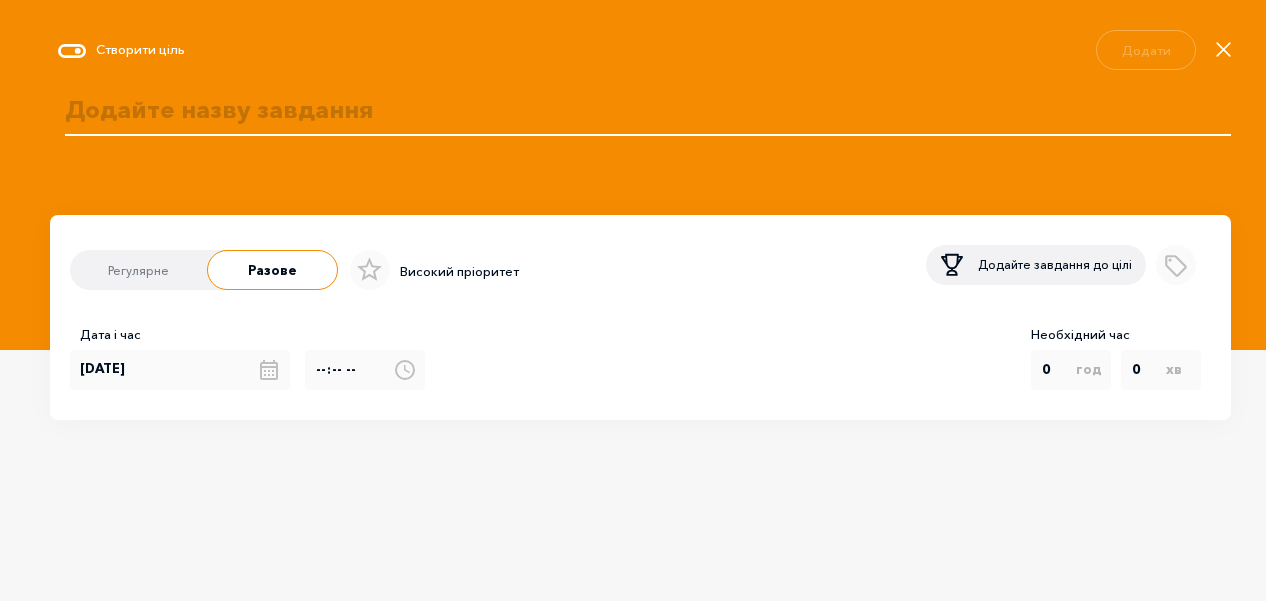 click at bounding box center (640, 125) 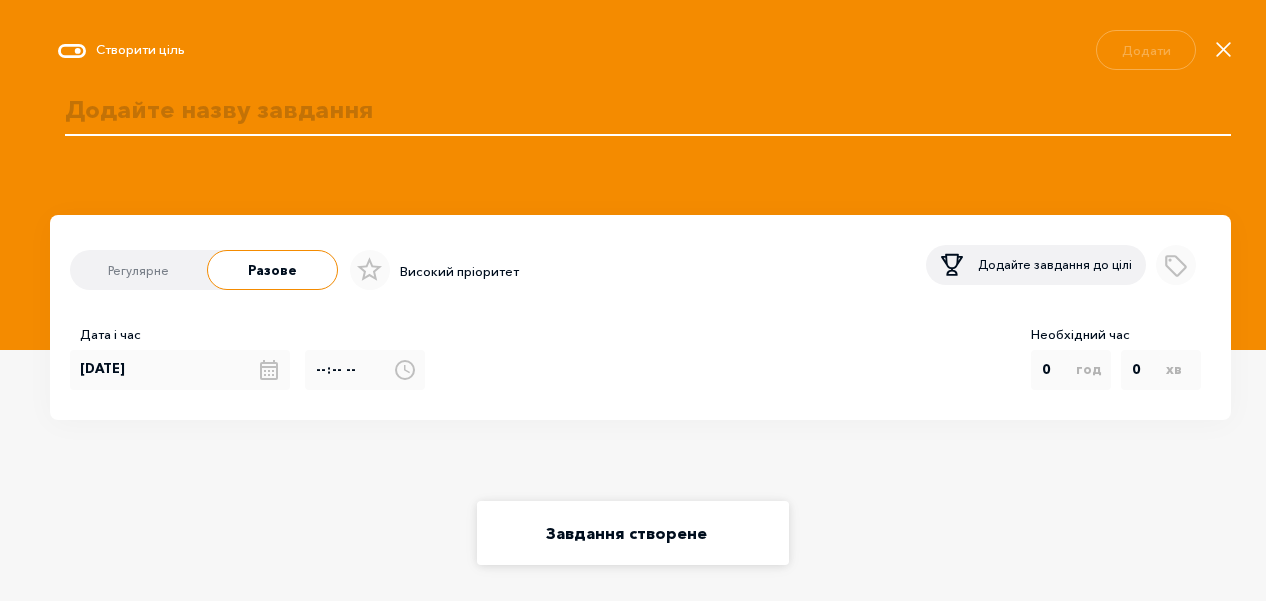 type on "К" 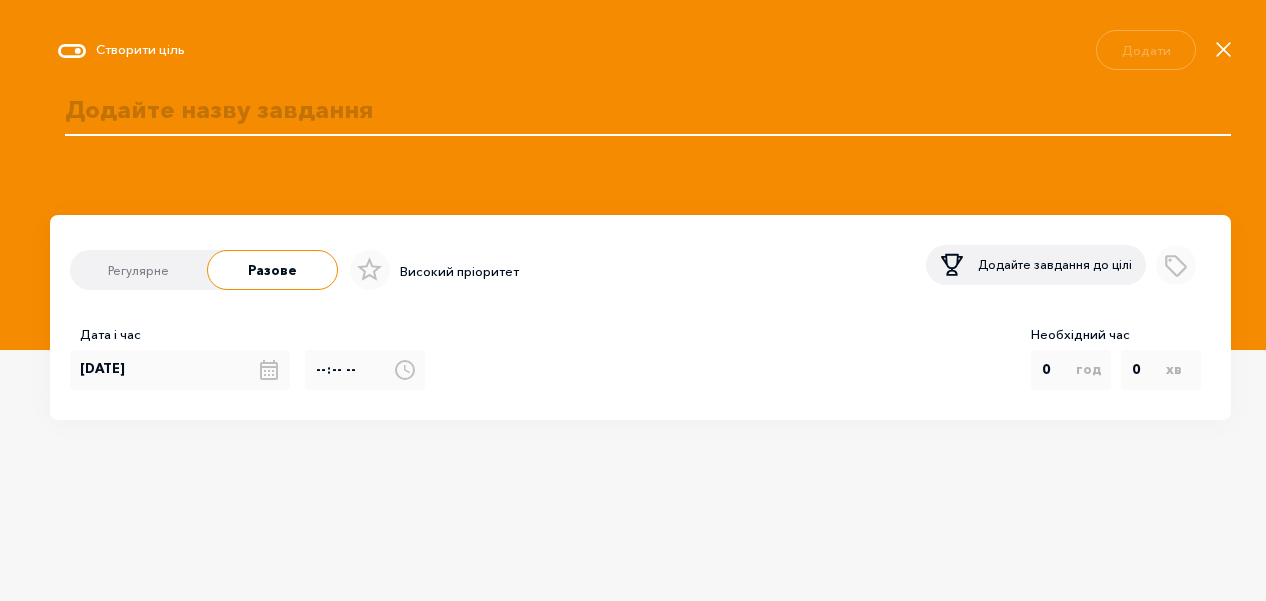 type on "[LETTER]" 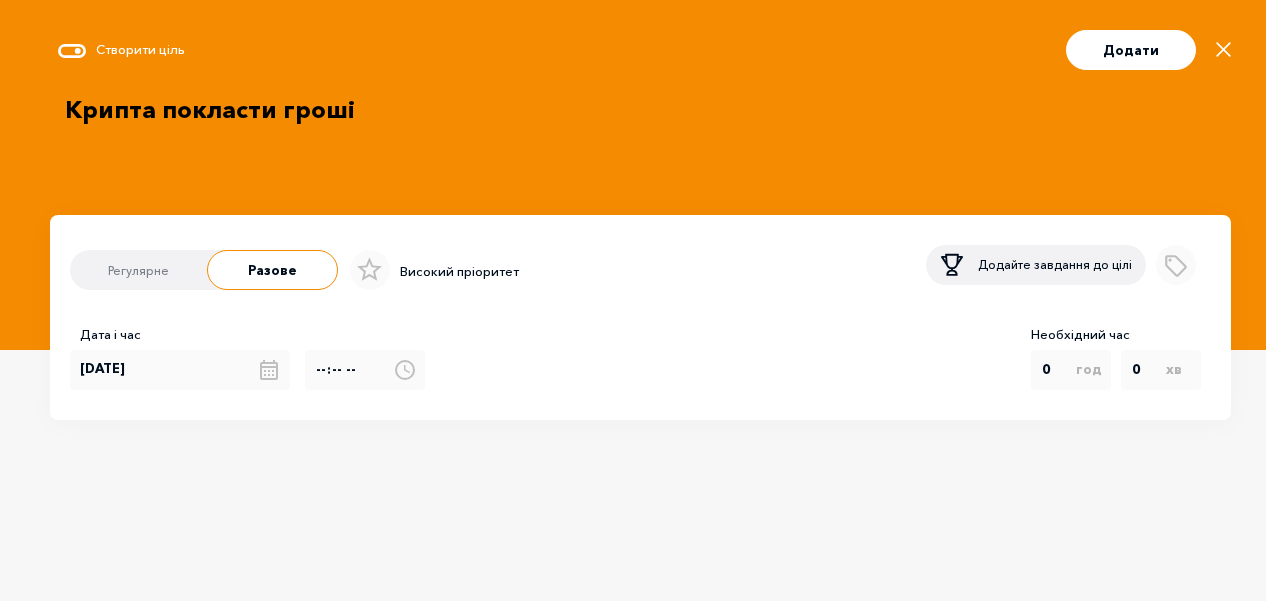 type on "Крипта покласти гроші" 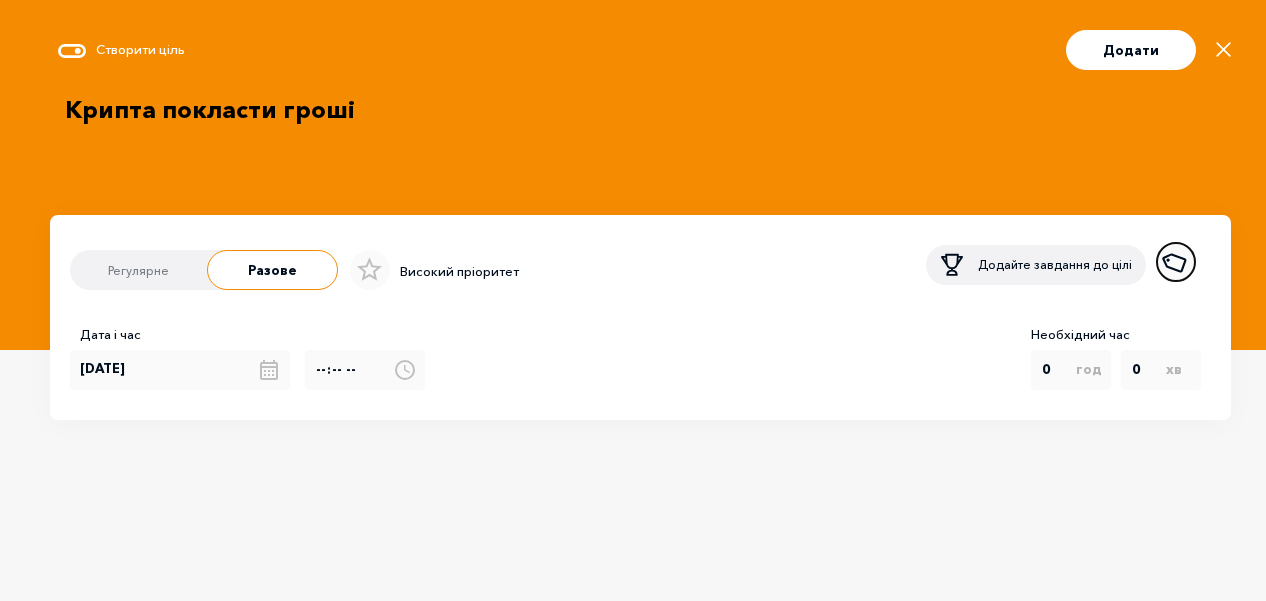 click 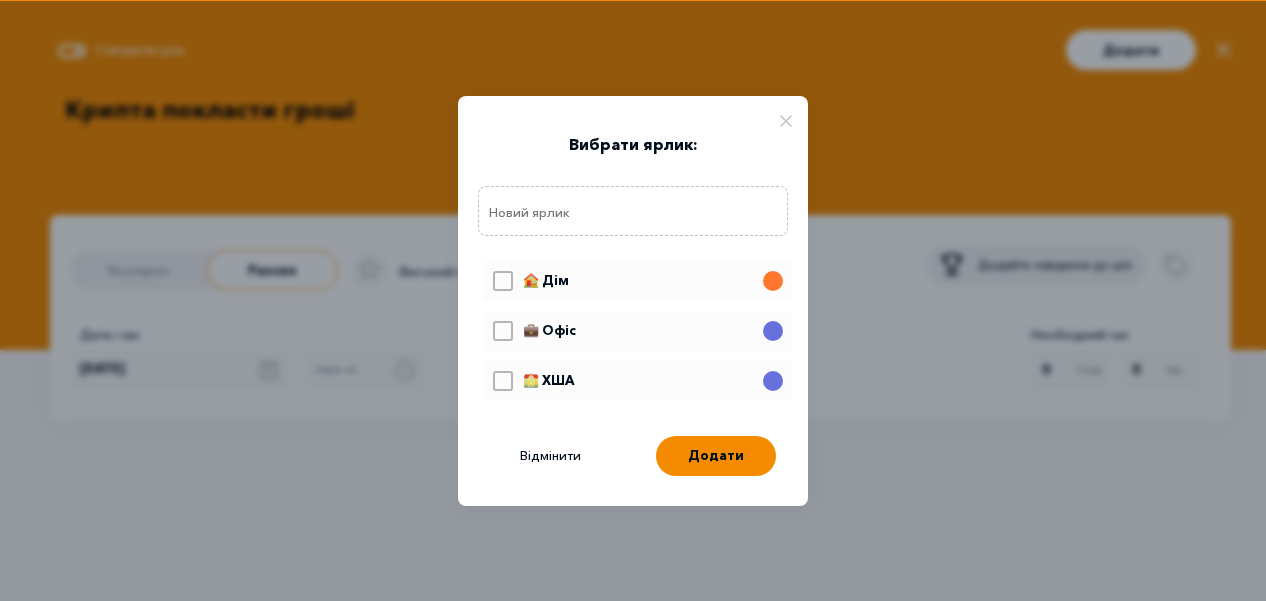 click 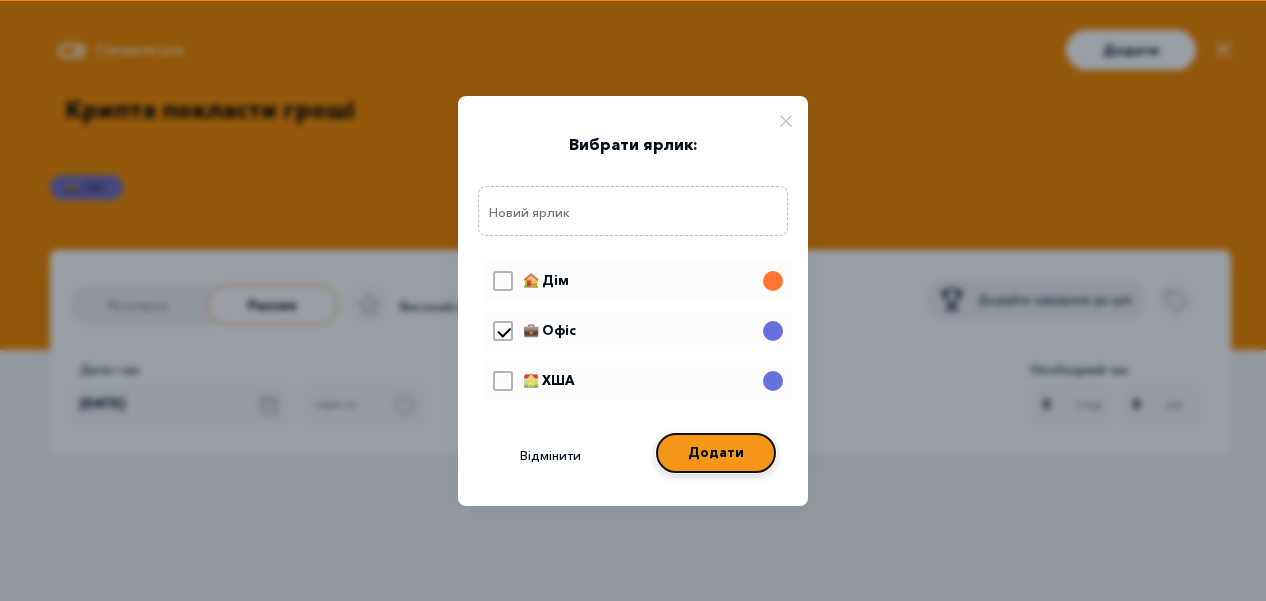 click on "Додати" at bounding box center (716, 453) 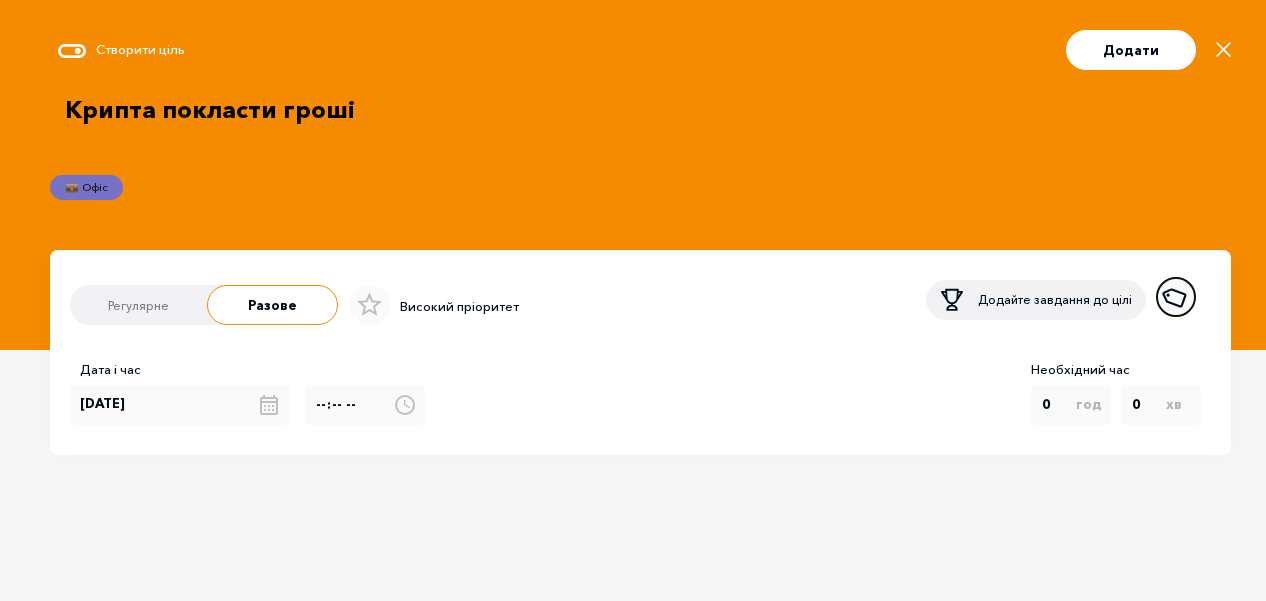 click at bounding box center (1176, 297) 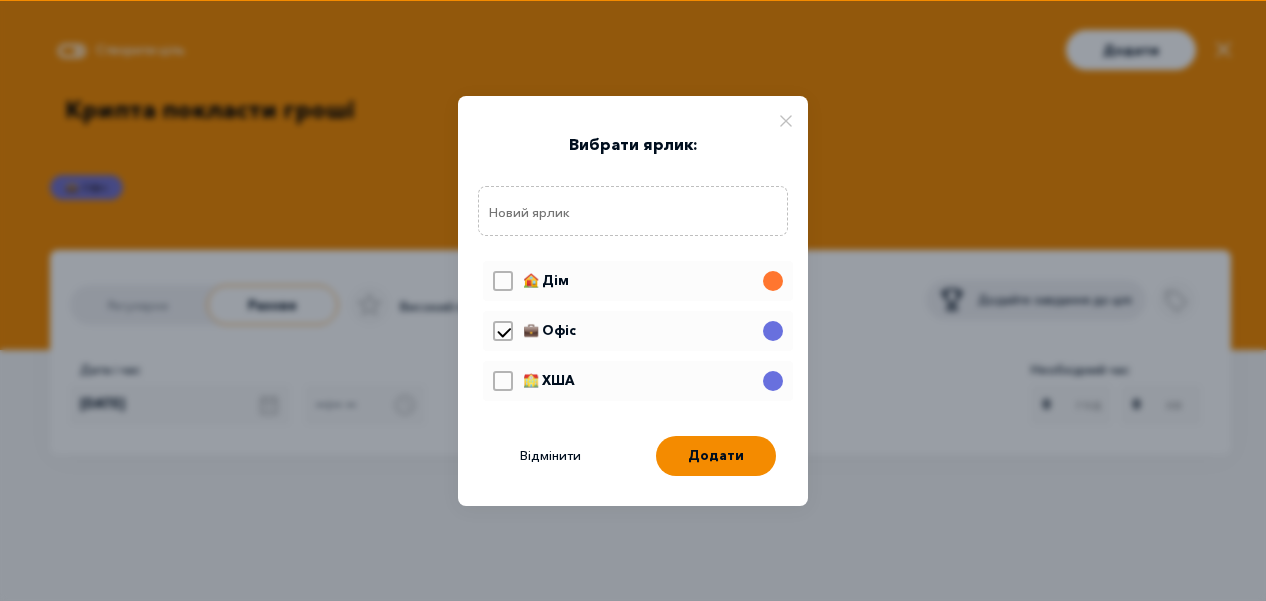 click 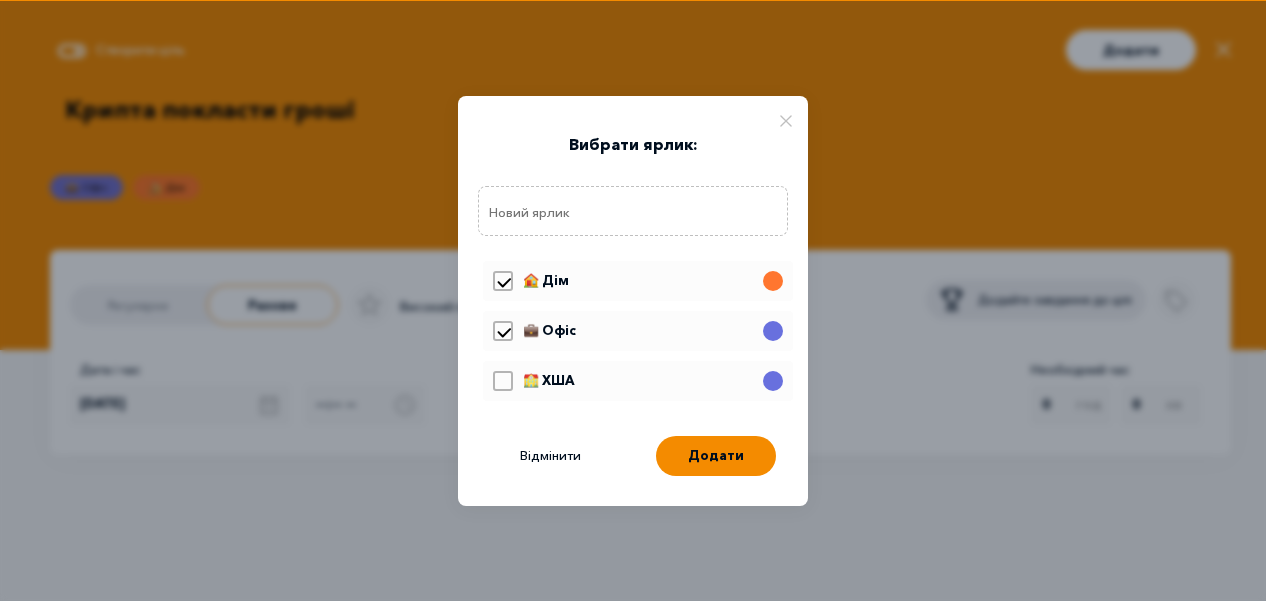 click 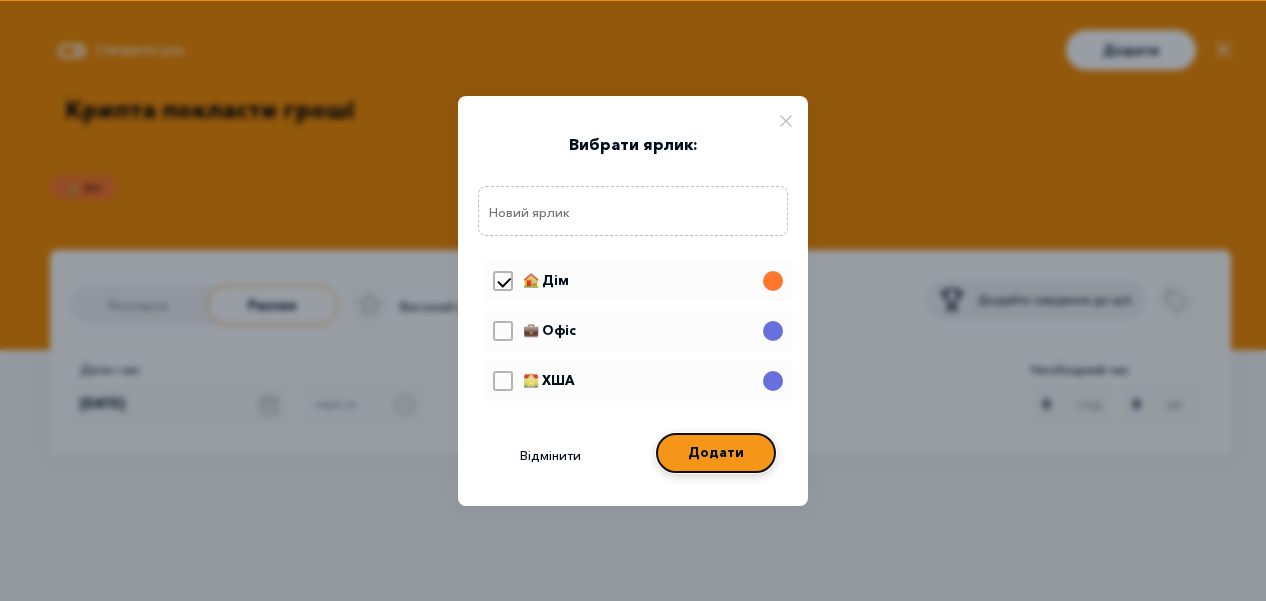 click on "Додати" at bounding box center (716, 453) 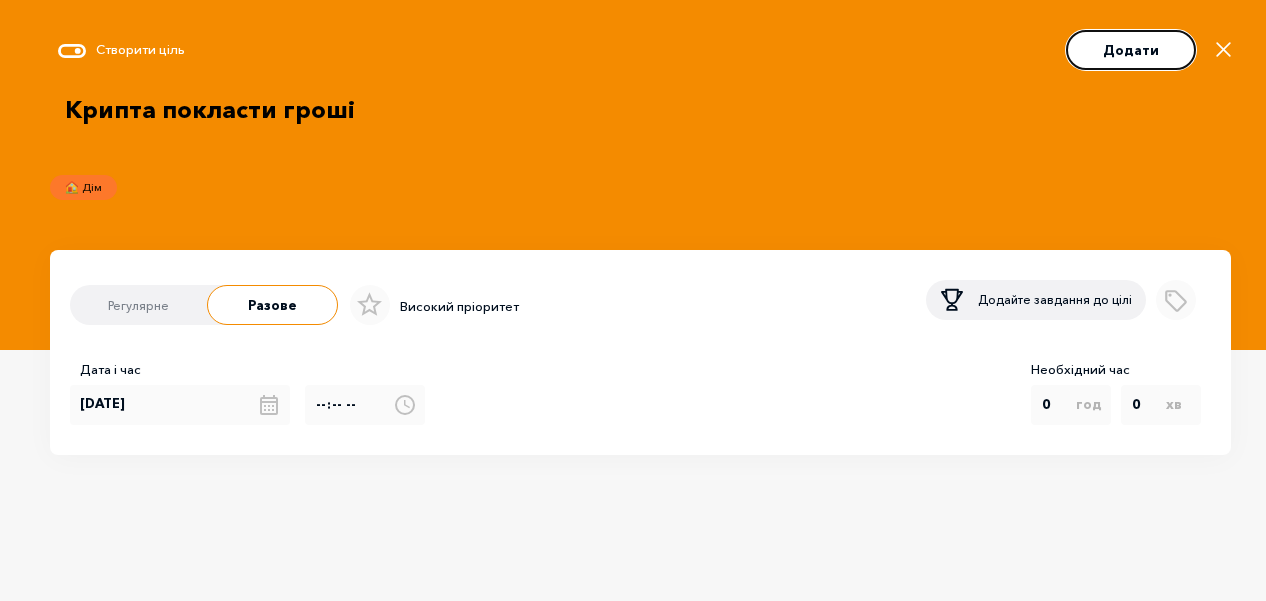 click on "Додати" at bounding box center [1131, 50] 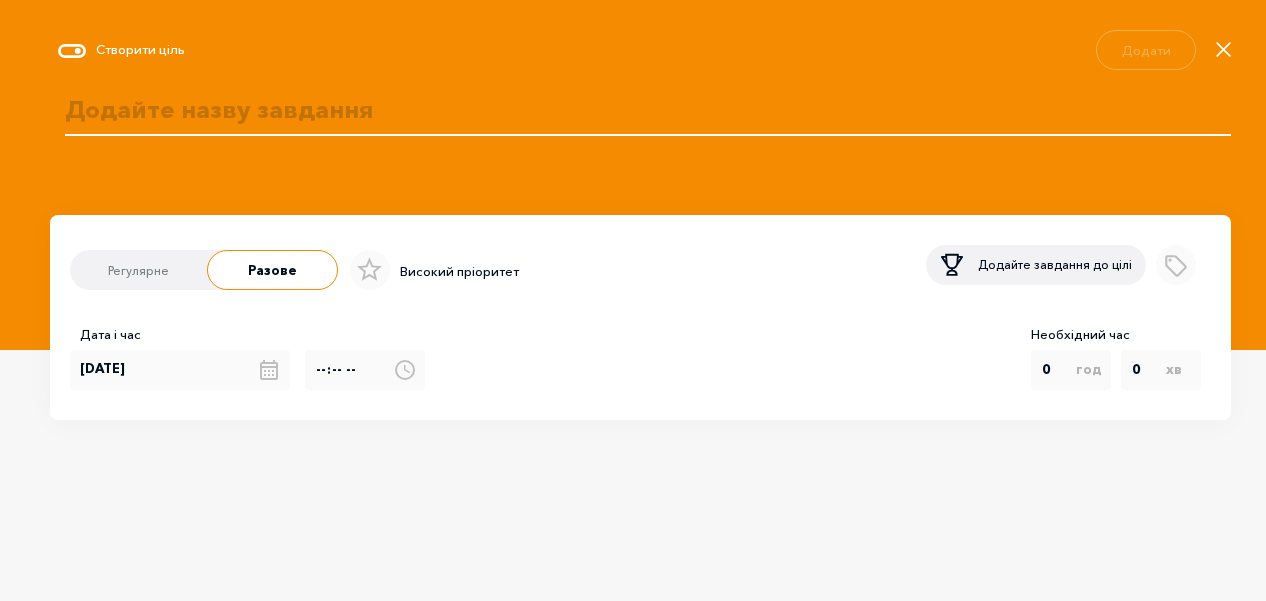 click at bounding box center [640, 125] 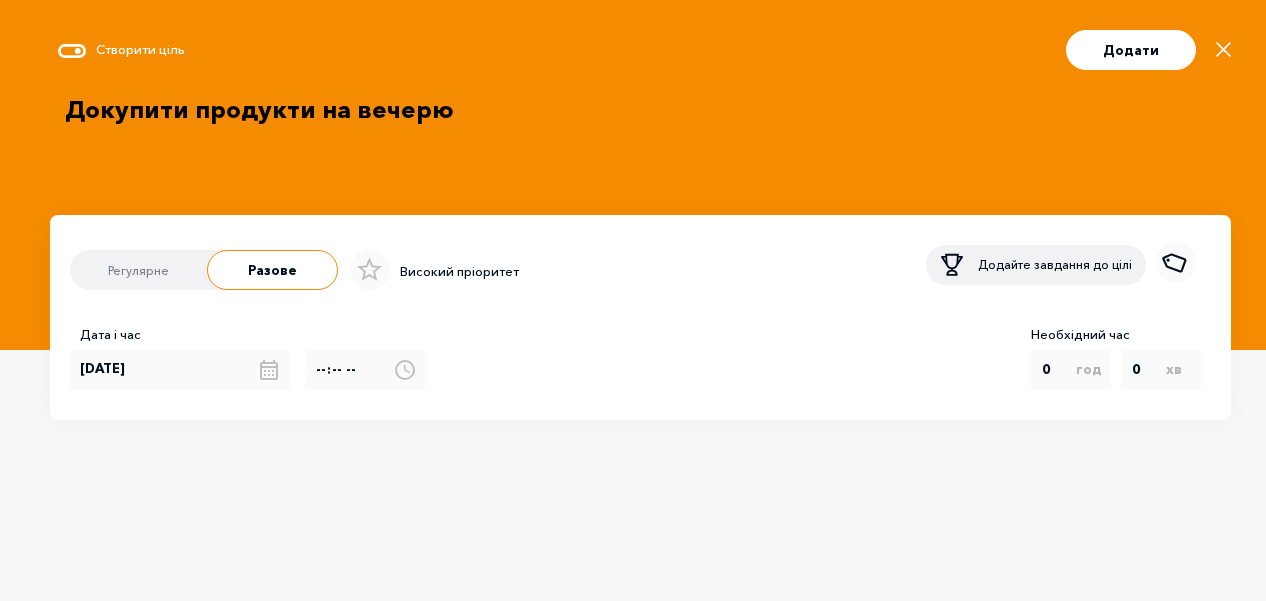 type on "Докупити продукти на вечерю" 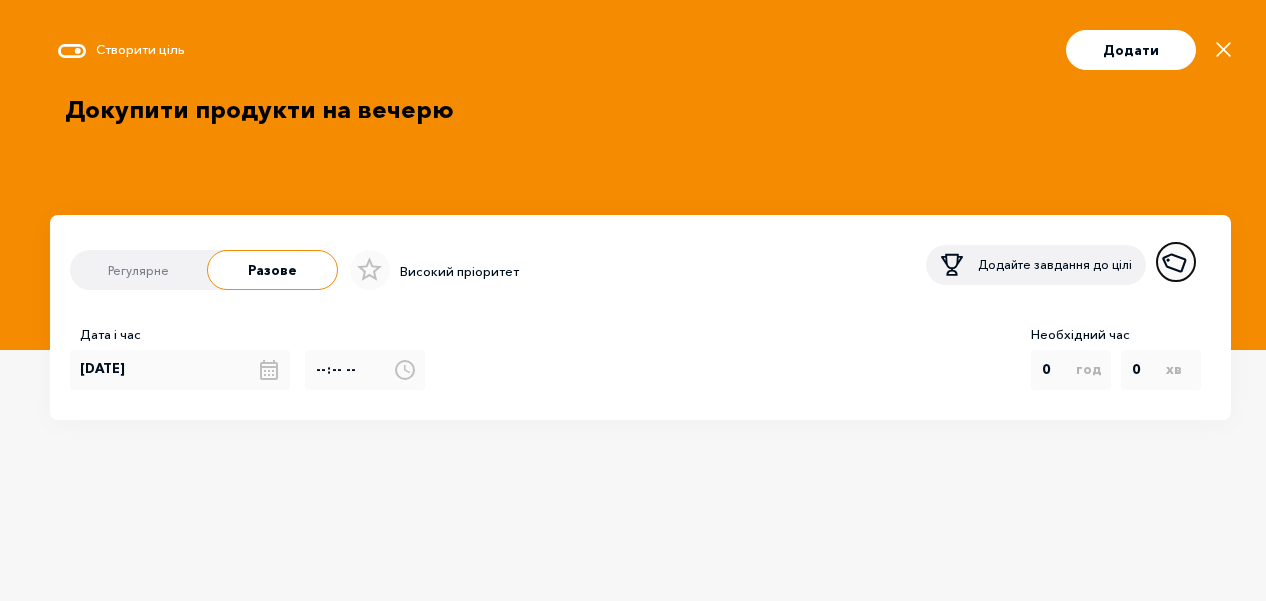 click 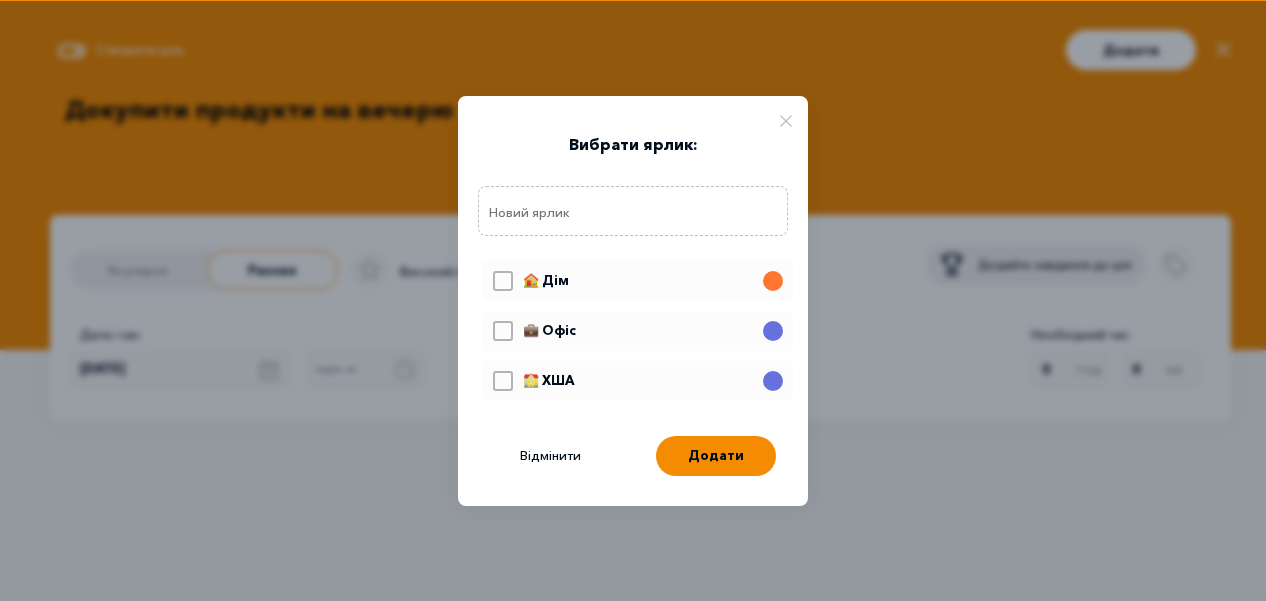 click 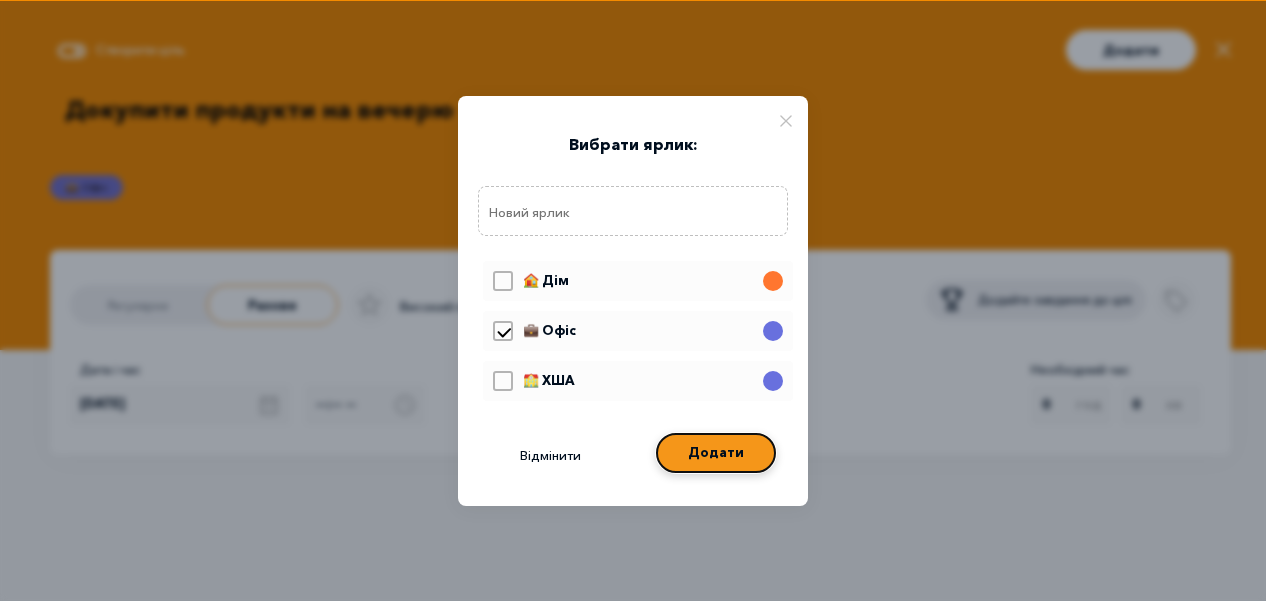 click on "Додати" at bounding box center [716, 453] 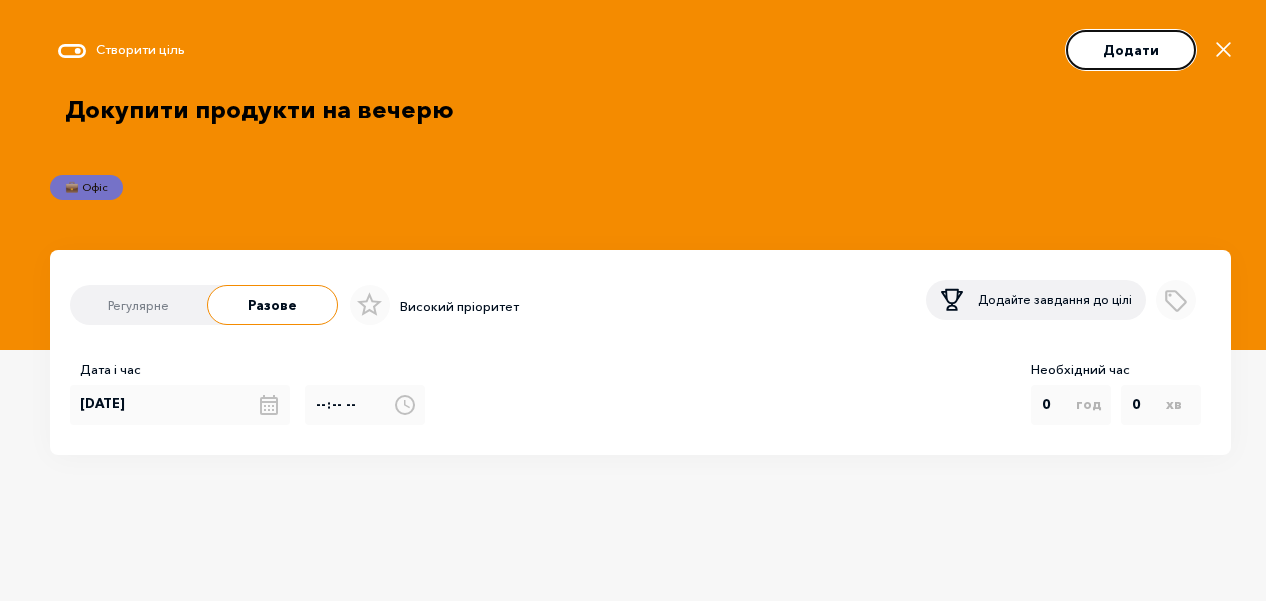click on "Додати" at bounding box center [1131, 50] 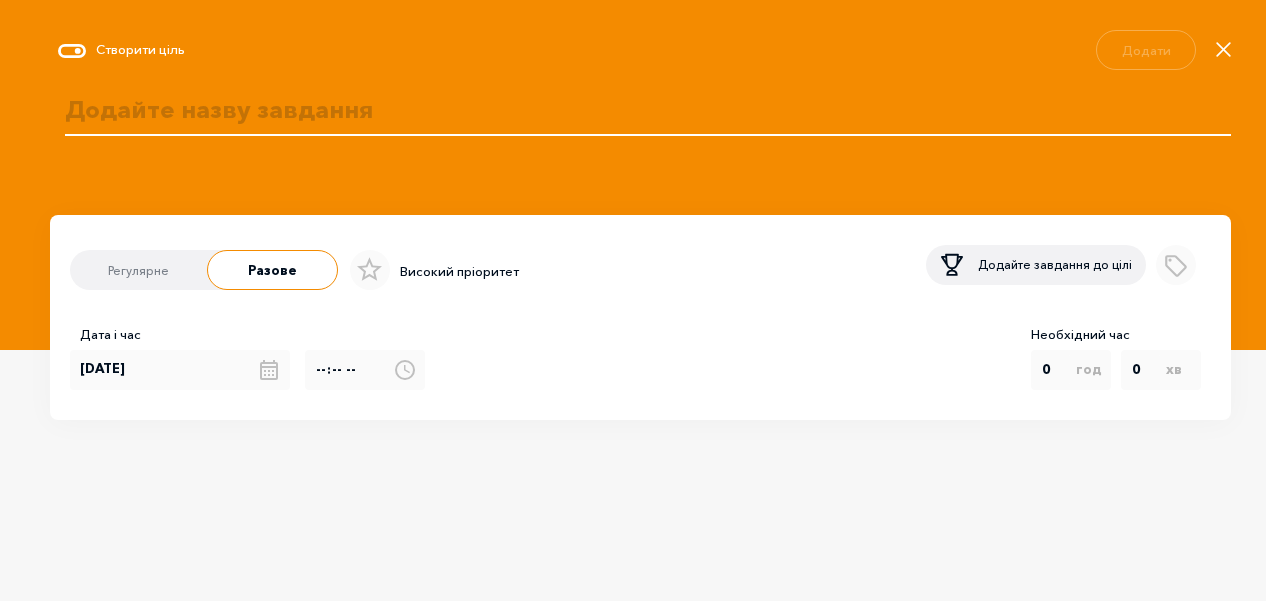 click at bounding box center [640, 125] 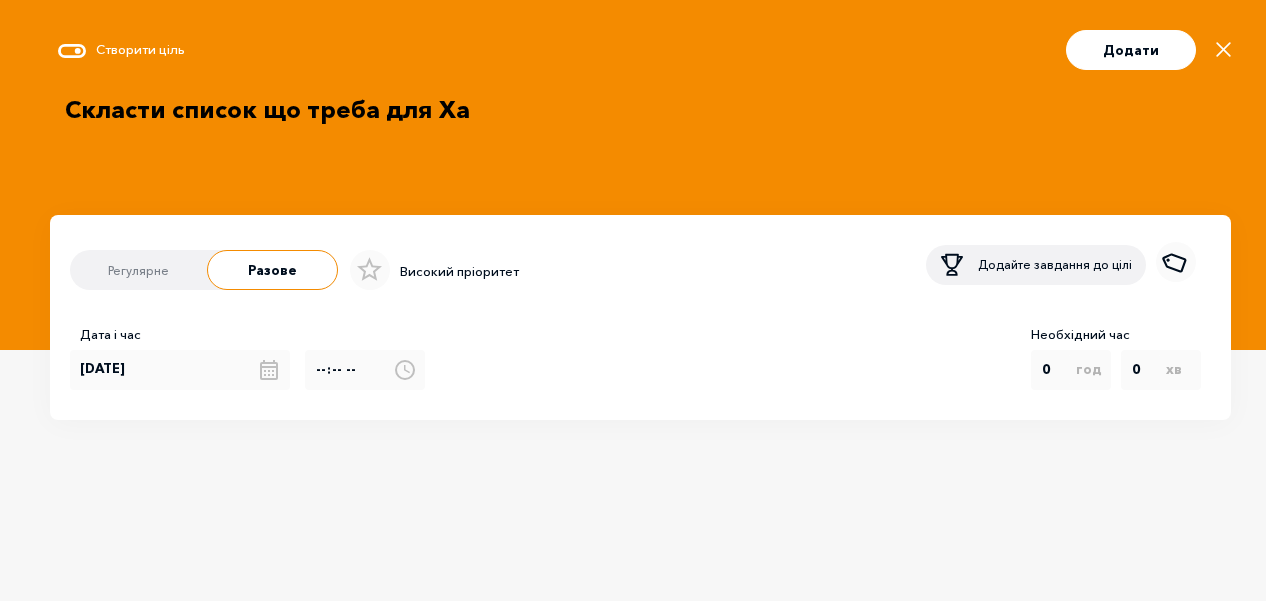 type on "Скласти список що треба для Ха" 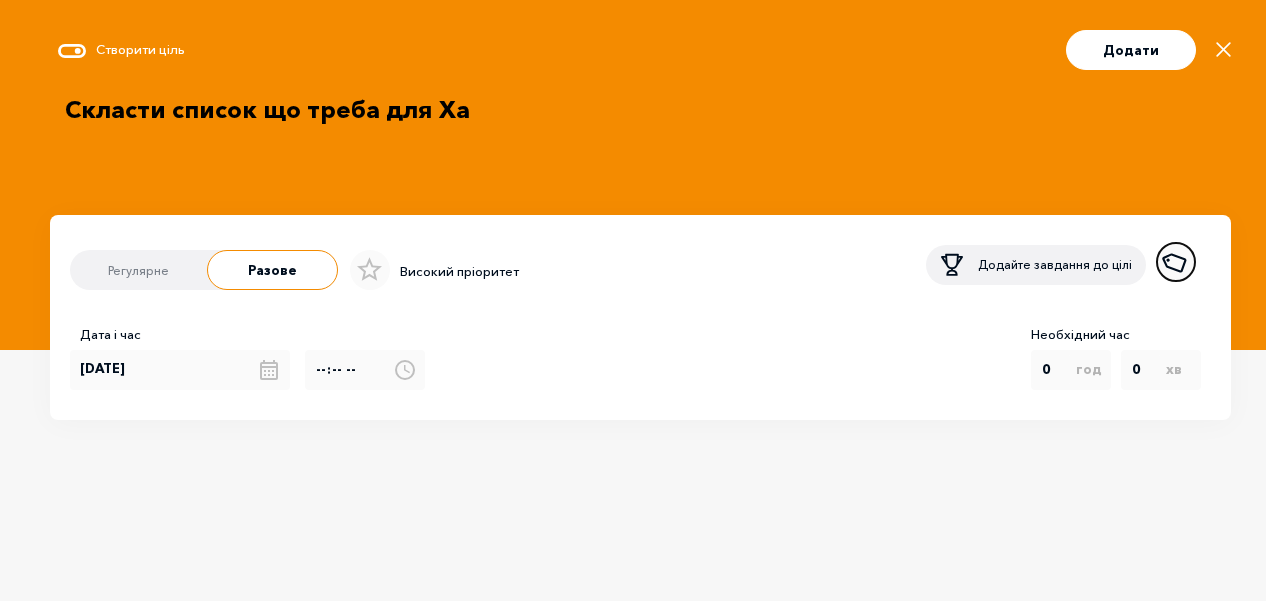 click at bounding box center [1176, 265] 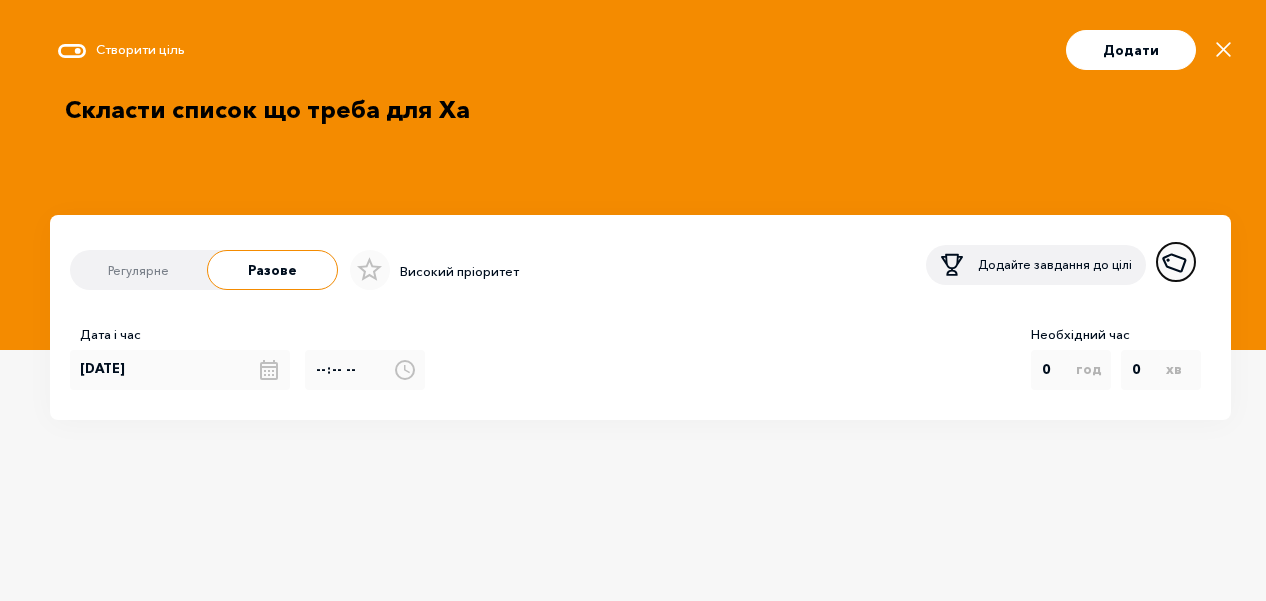 click 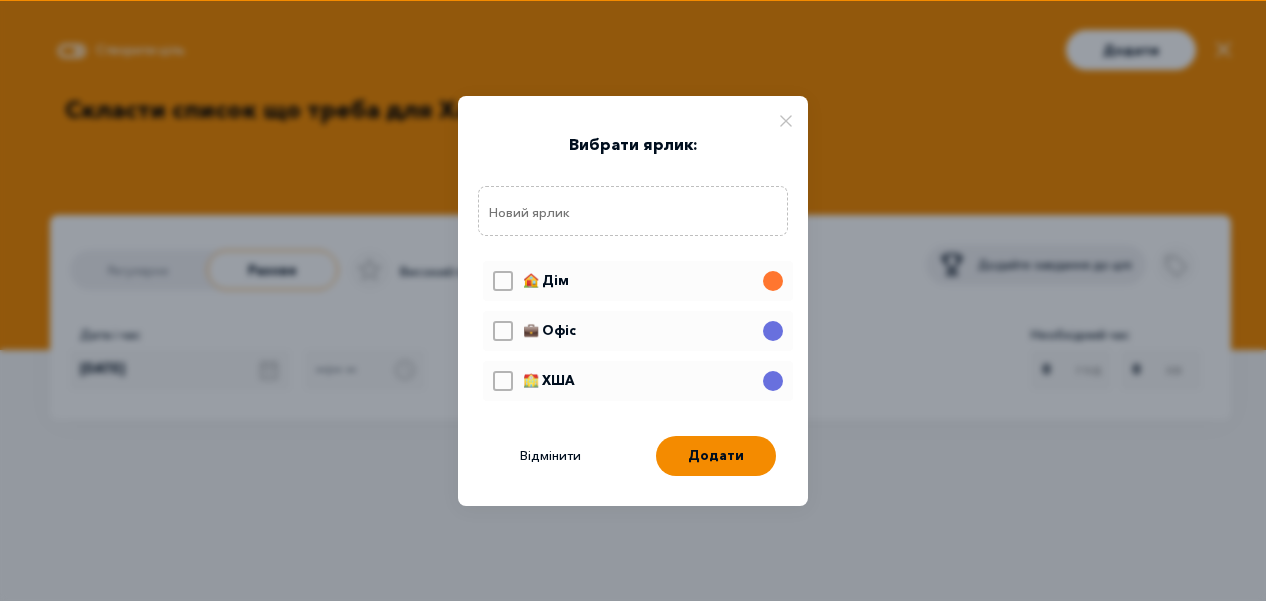 click 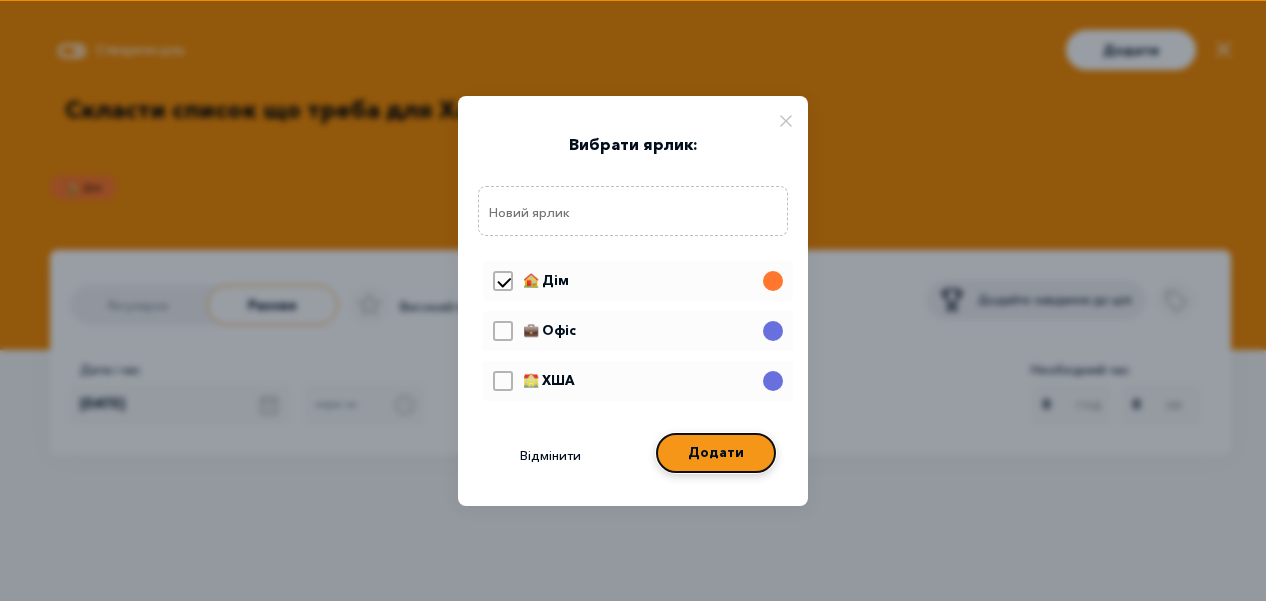 click on "Додати" at bounding box center [716, 453] 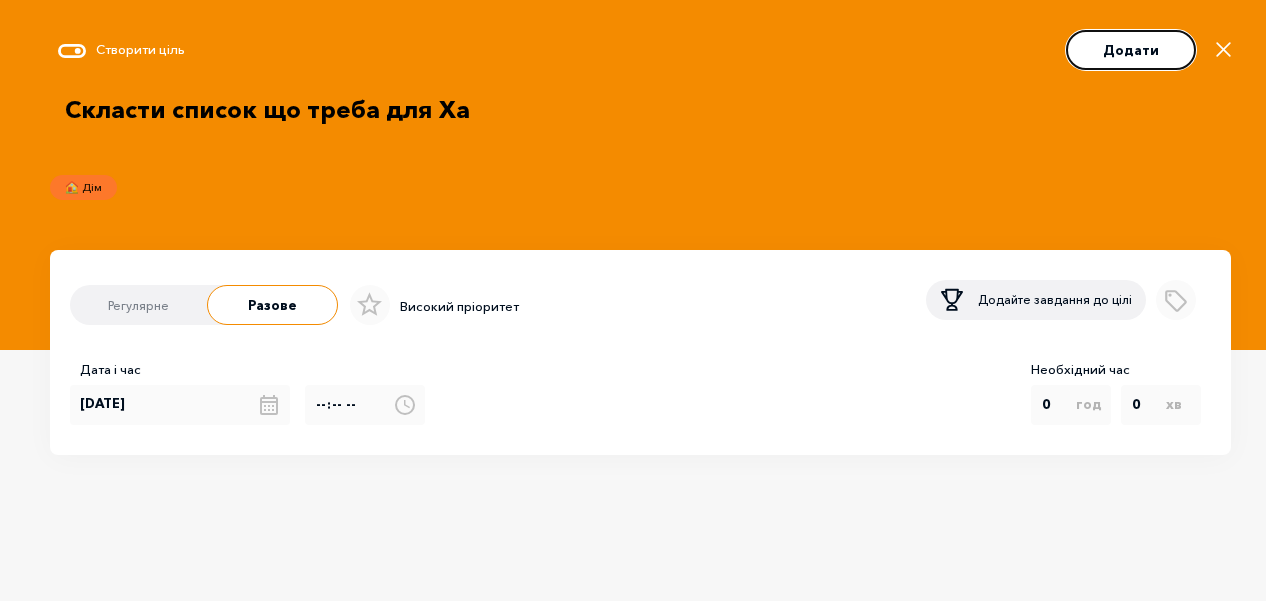 click on "Додати" at bounding box center (1131, 50) 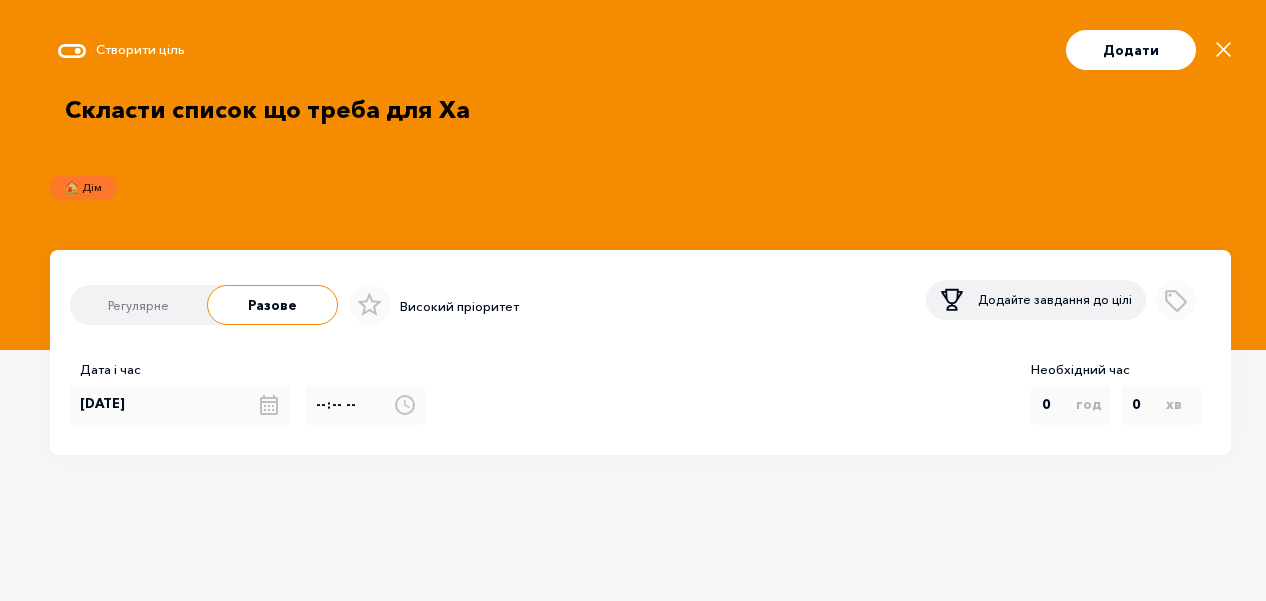 type 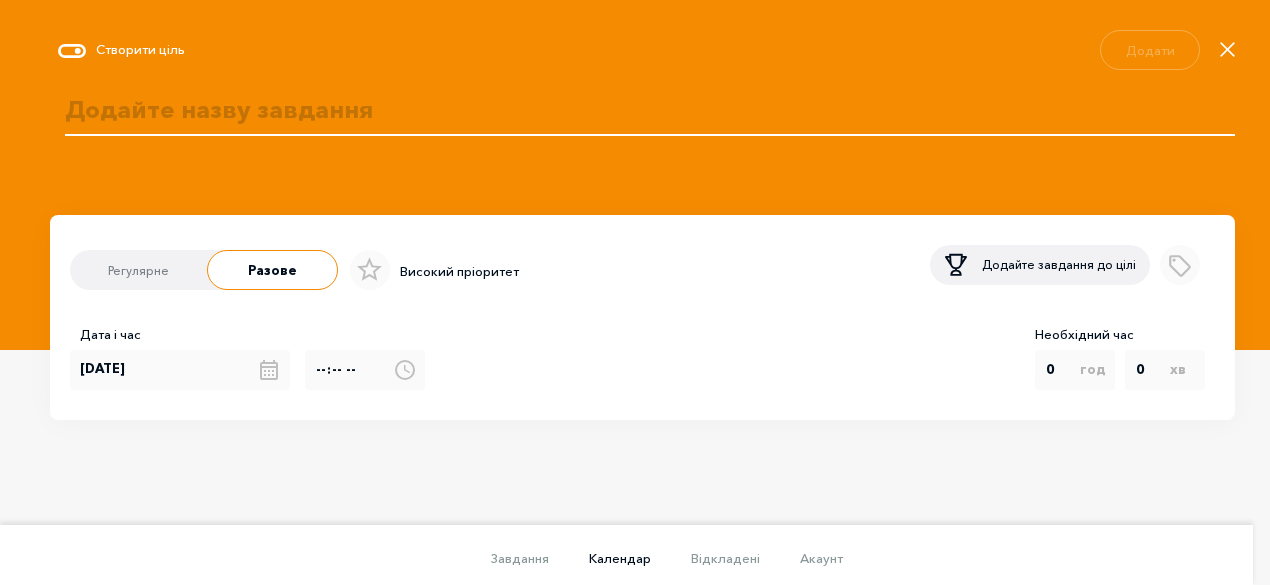 click on "Календар" at bounding box center (620, 558) 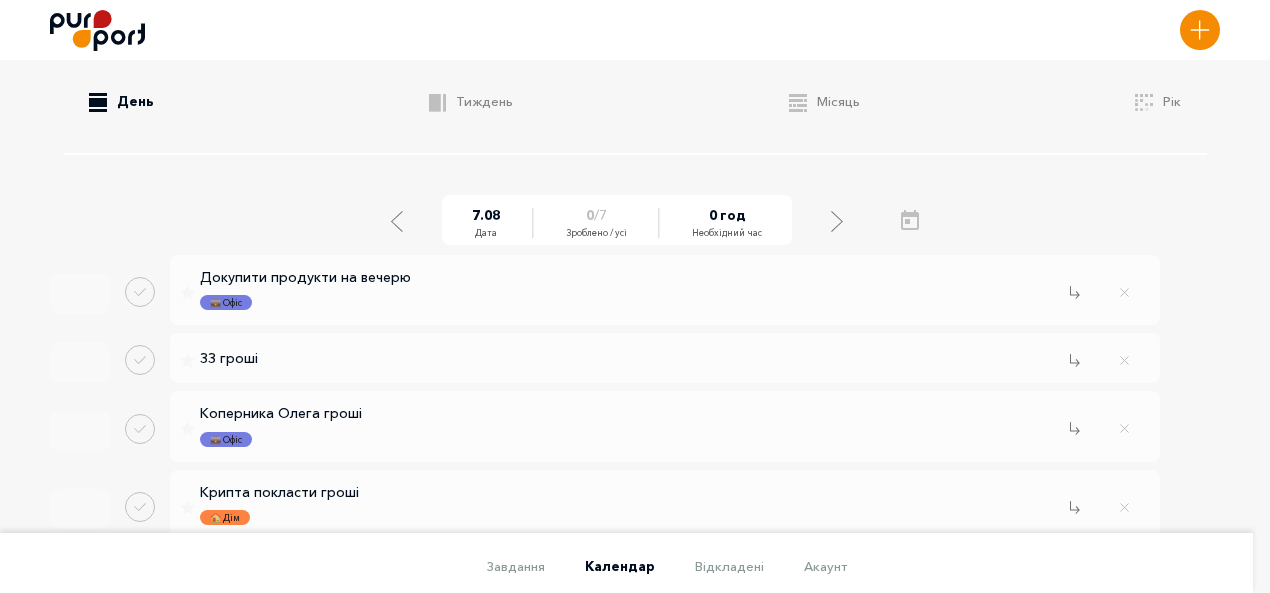 scroll, scrollTop: 126, scrollLeft: 0, axis: vertical 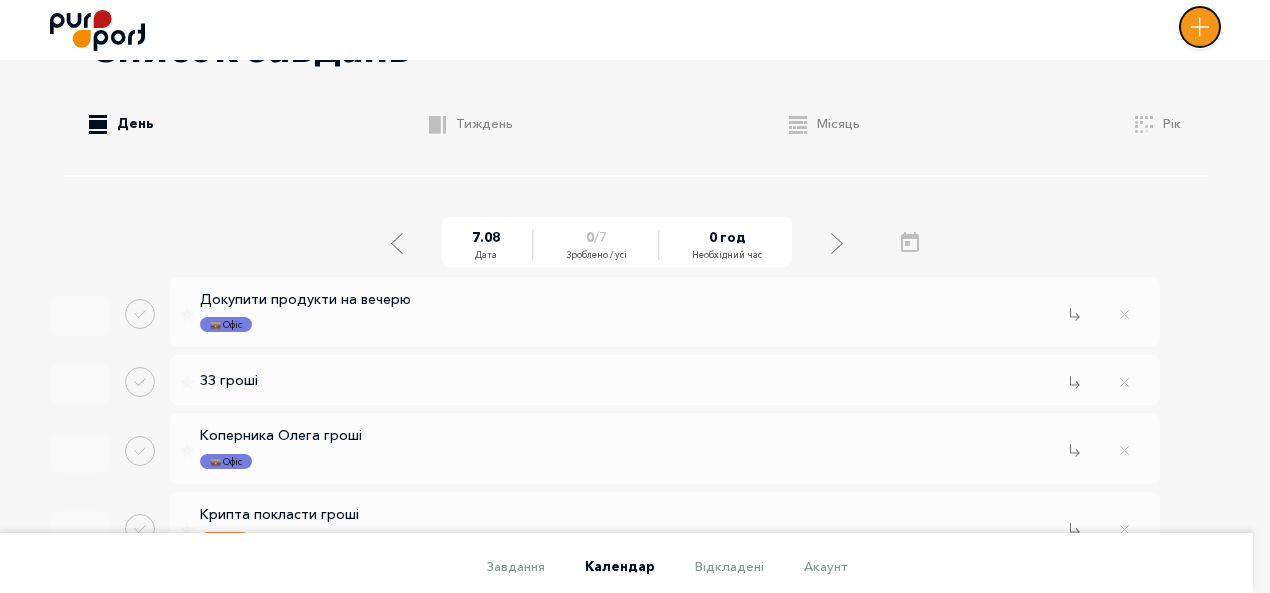 click on "Нове завдання" at bounding box center [0, 0] 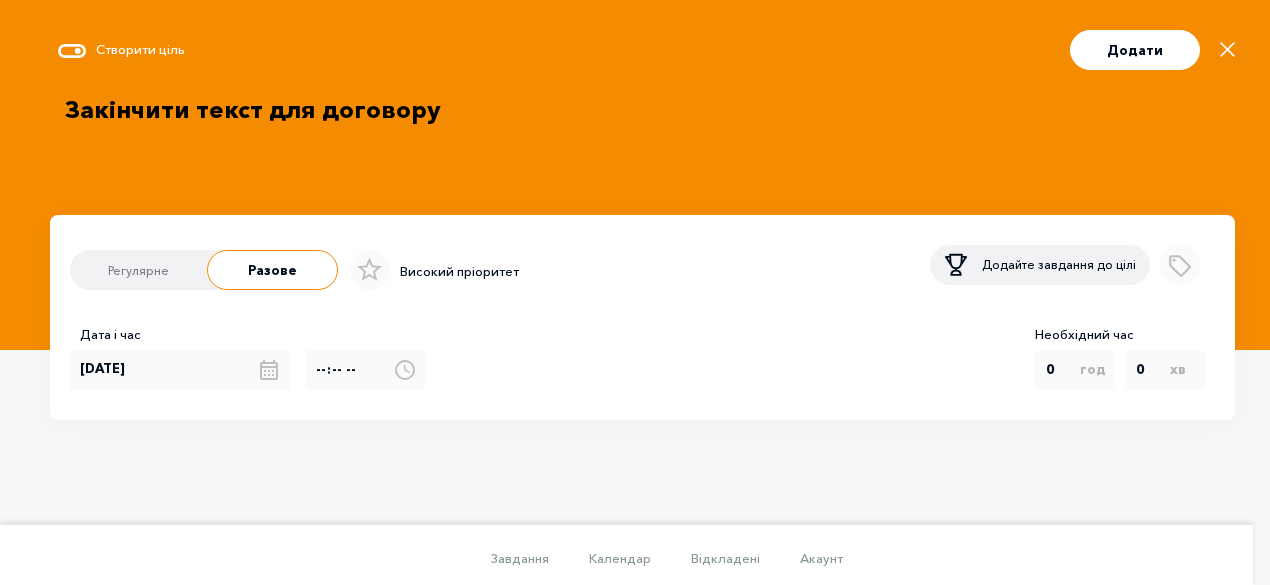scroll, scrollTop: 0, scrollLeft: 160, axis: horizontal 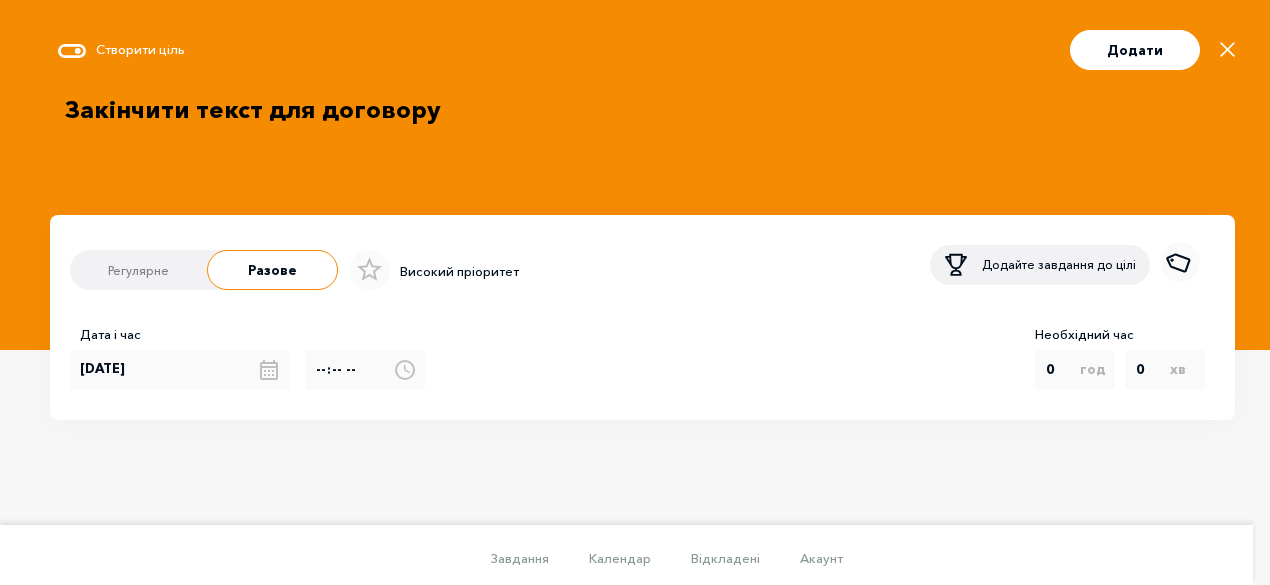 type on "Закінчити текст для договору" 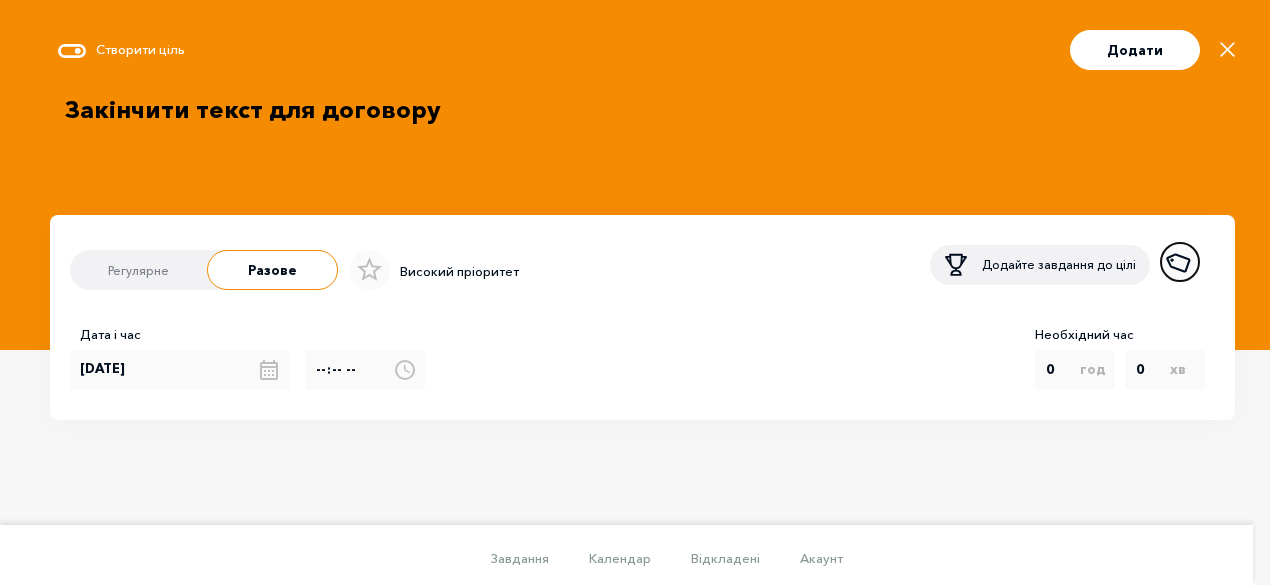 click at bounding box center (1180, 265) 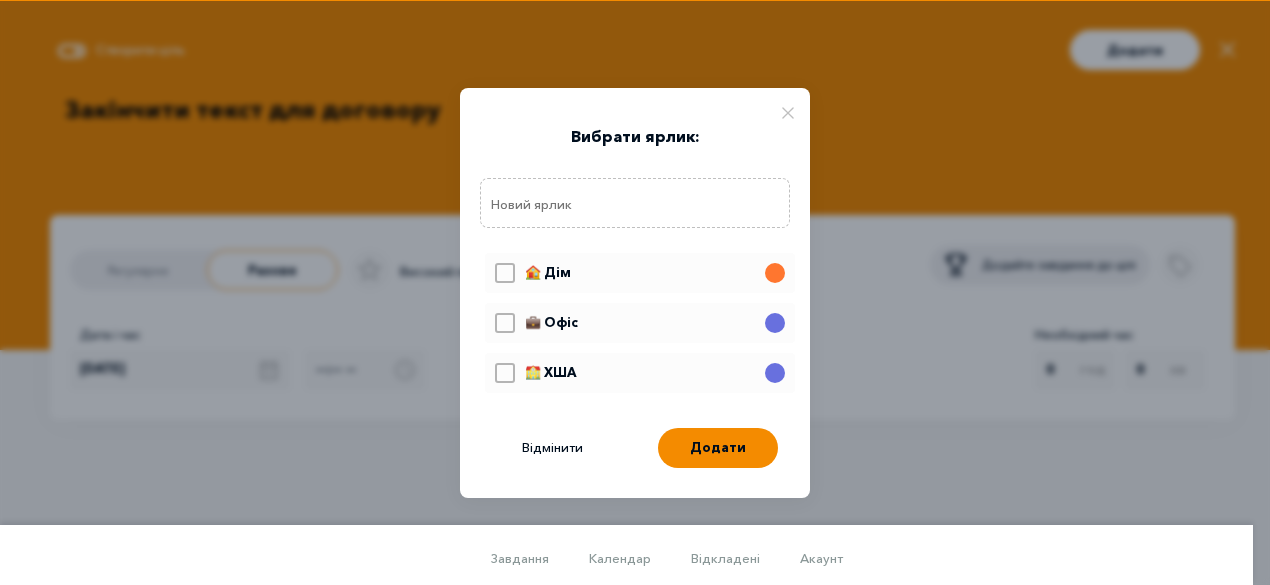 click 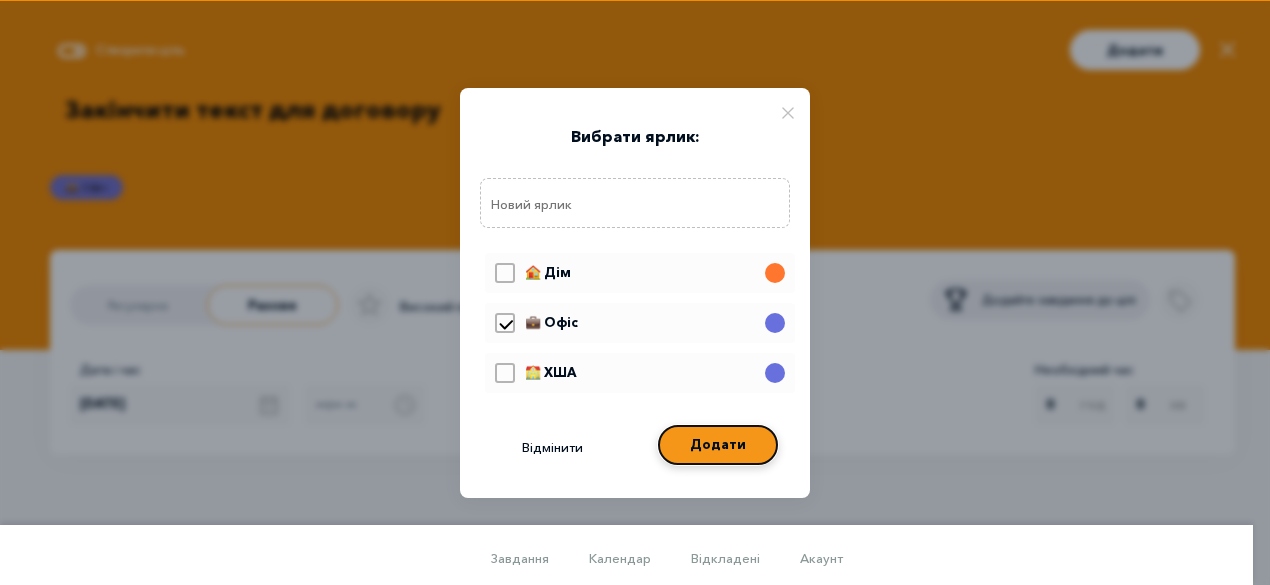 click on "Додати" at bounding box center [718, 445] 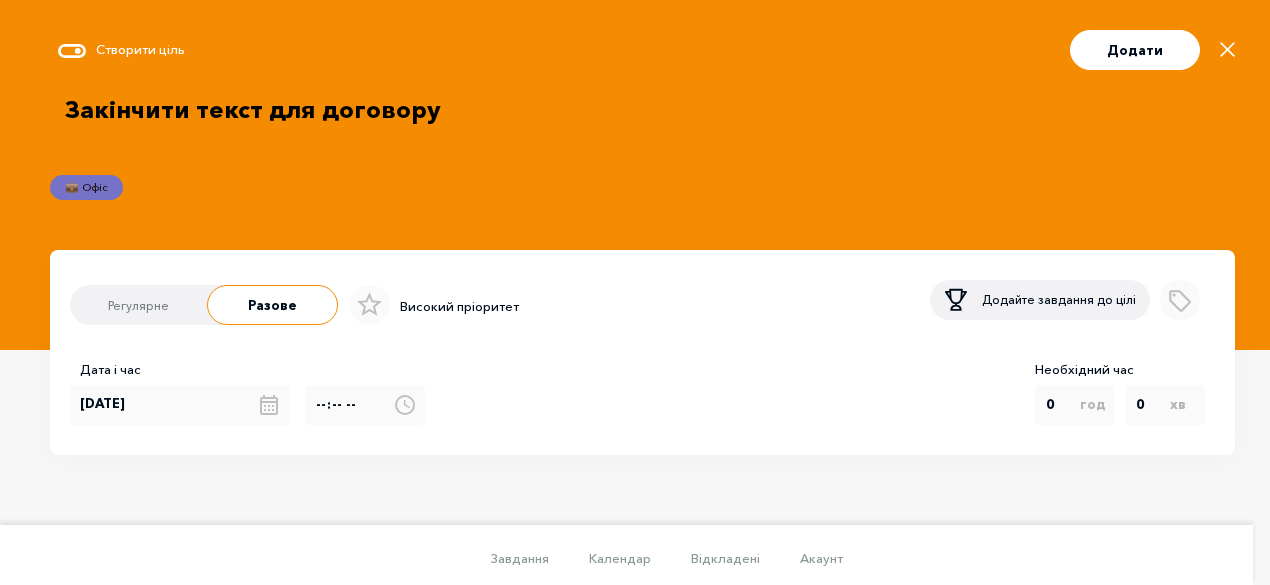 click on "Закінчити текст для договору" at bounding box center [642, 125] 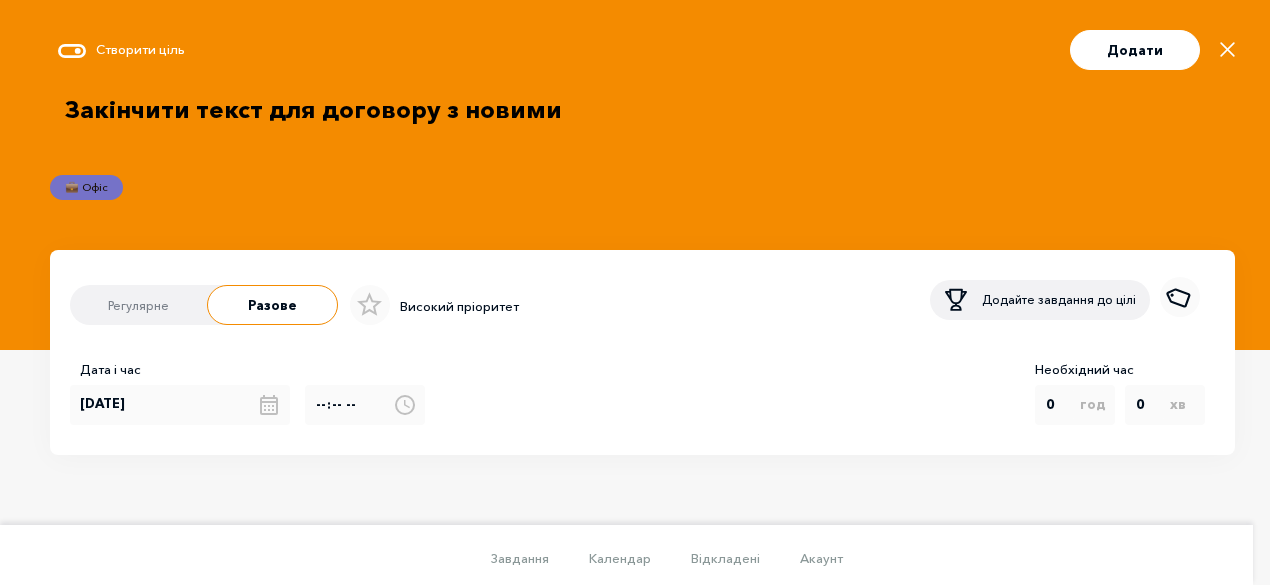 type on "Закінчити текст для договору з новими" 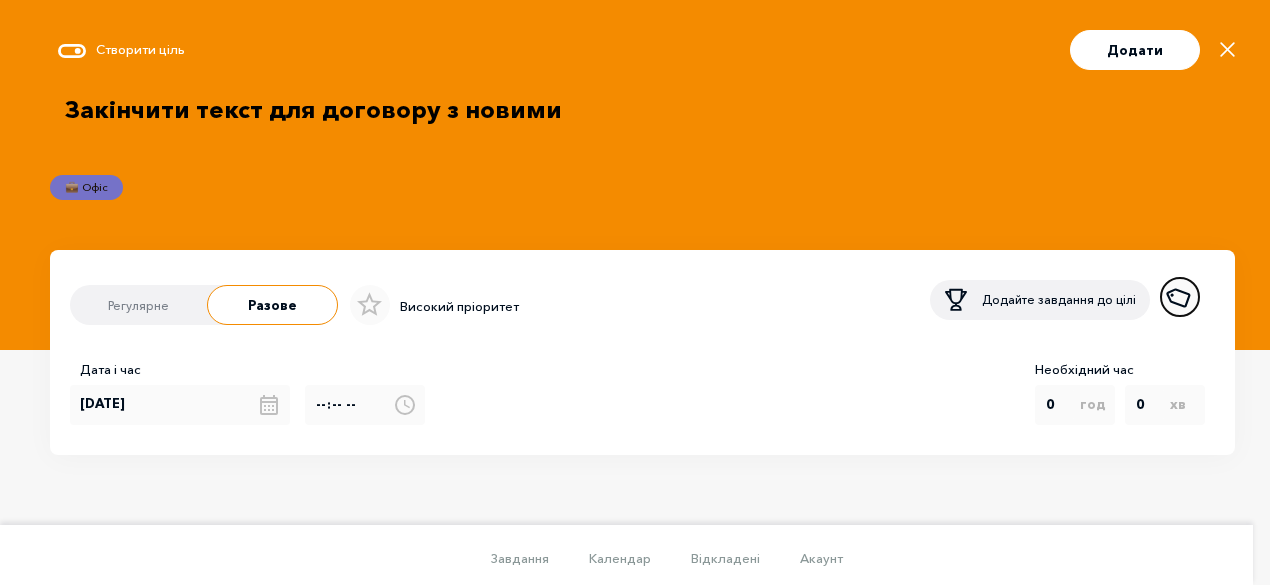 click 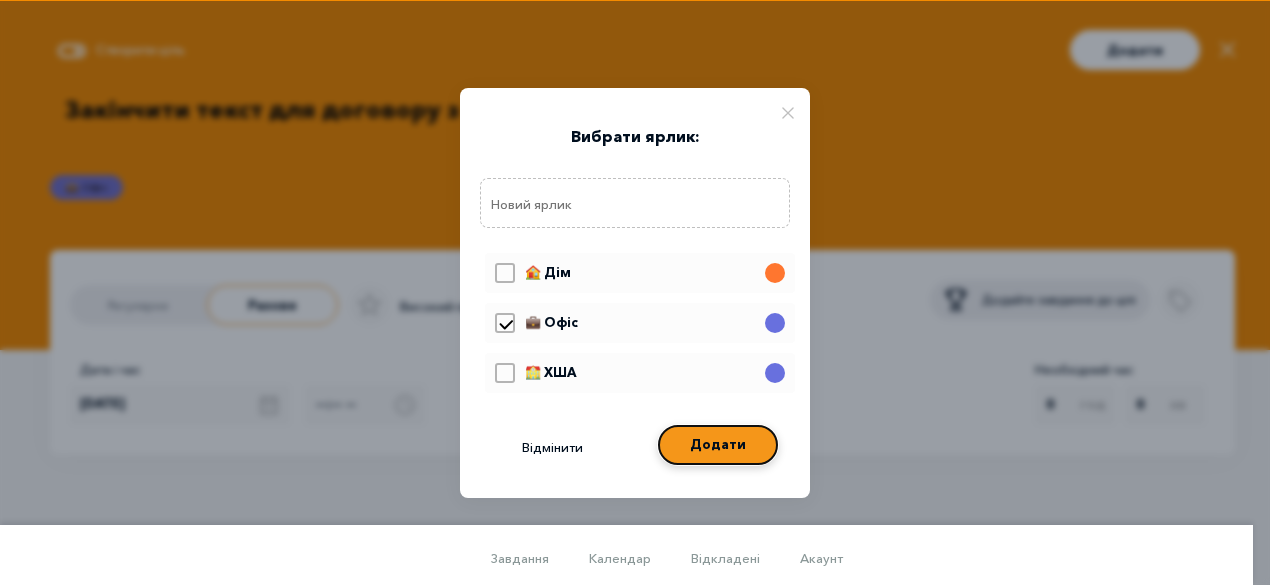 click on "Додати" at bounding box center (718, 445) 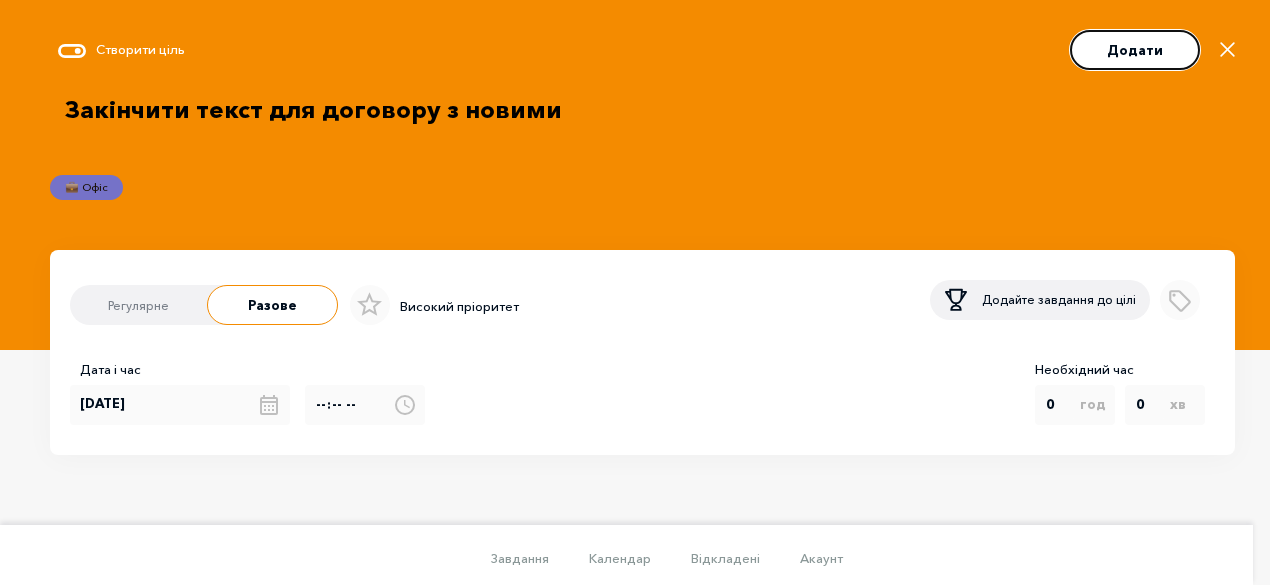 click on "Додати" at bounding box center (1135, 50) 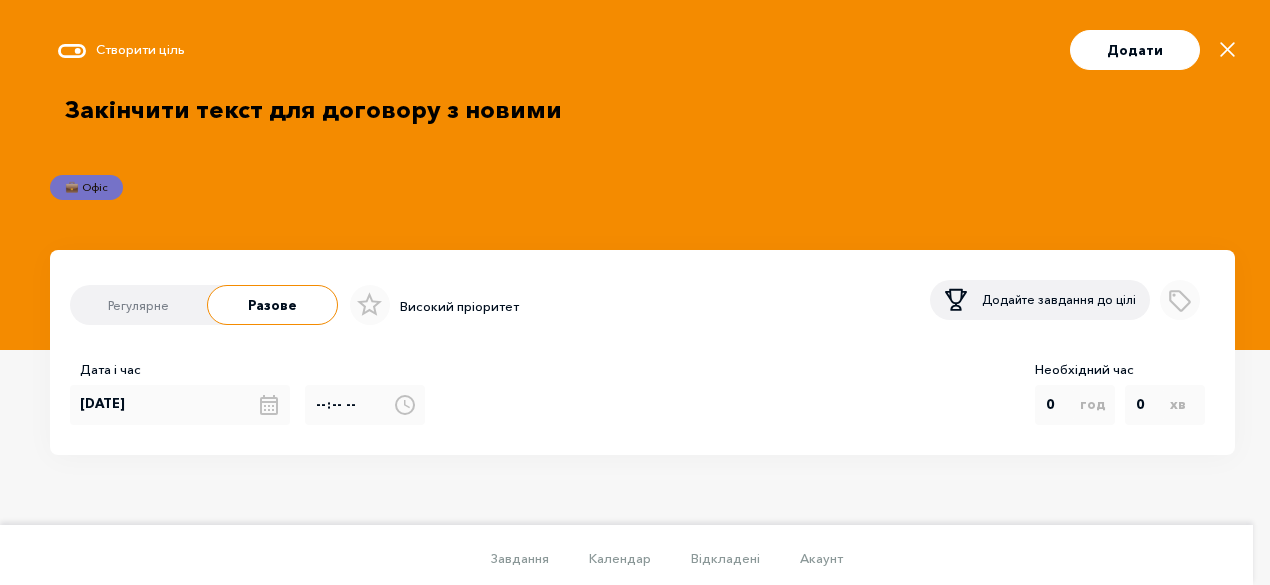 type 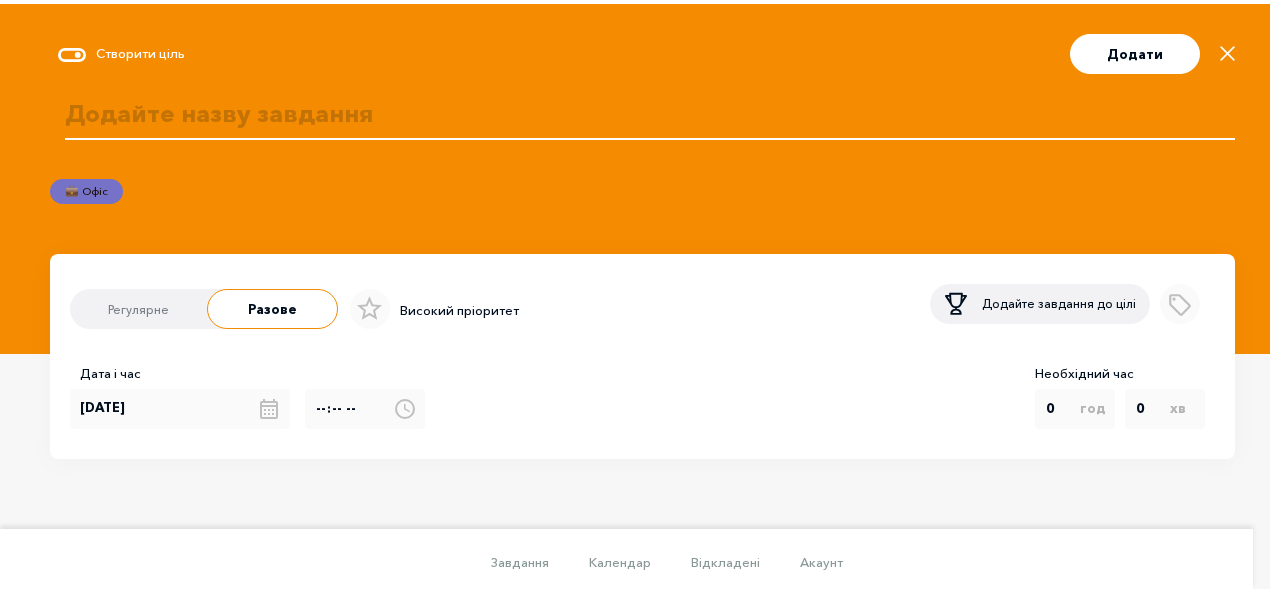 scroll, scrollTop: 0, scrollLeft: 0, axis: both 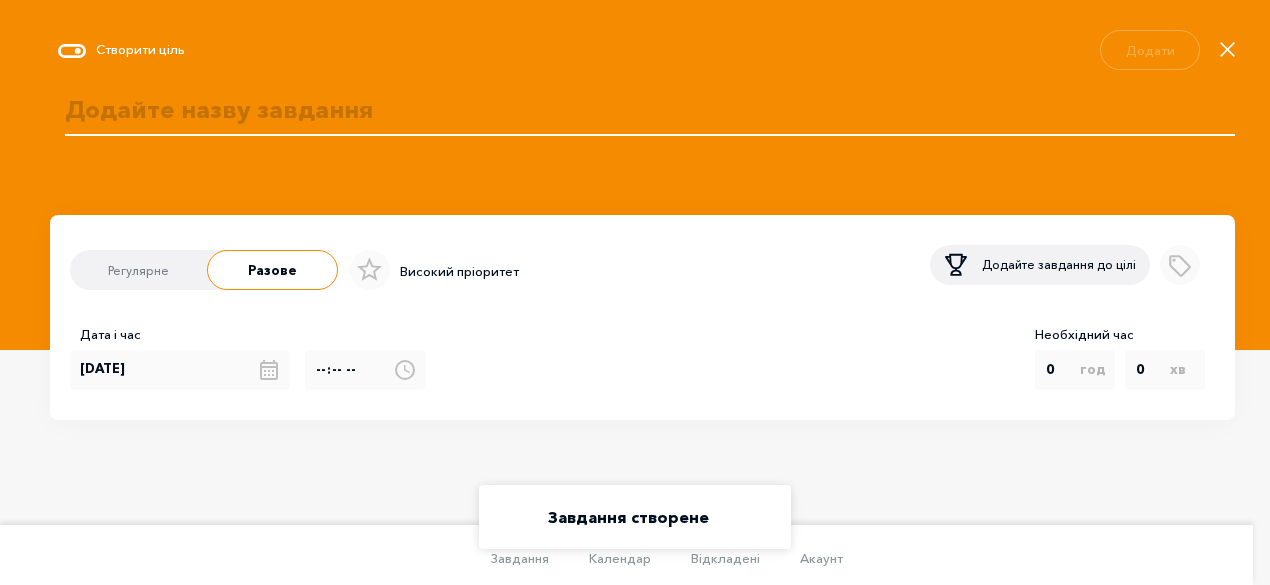 click on "Завдання Календар Відкладені Акаунт" at bounding box center [626, 565] 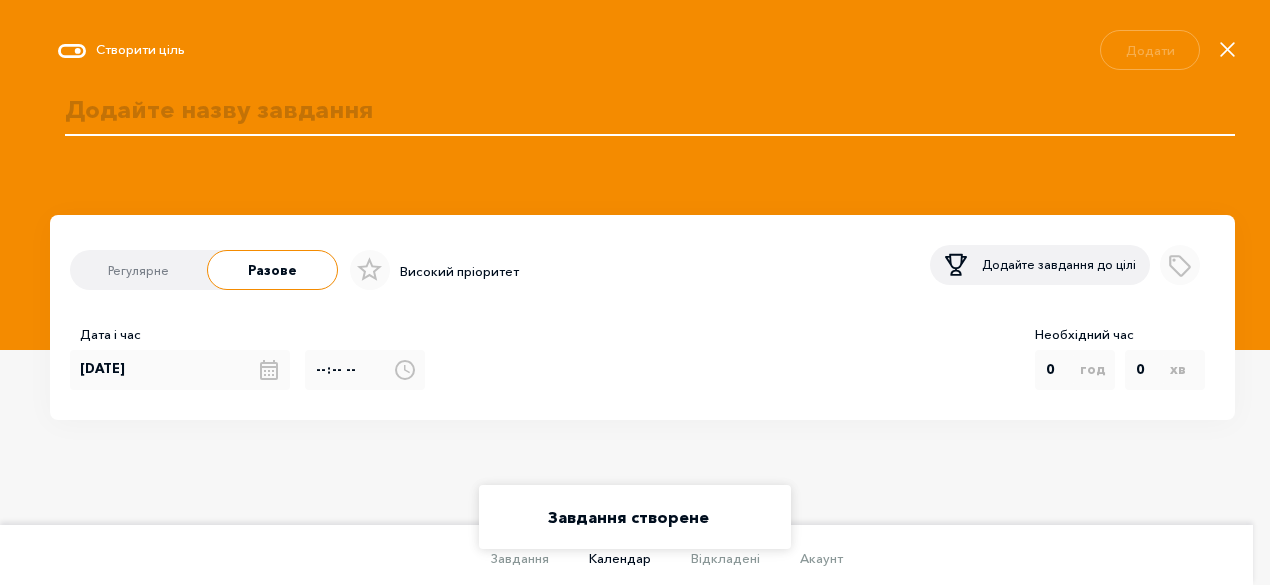 click on "Календар" at bounding box center (620, 558) 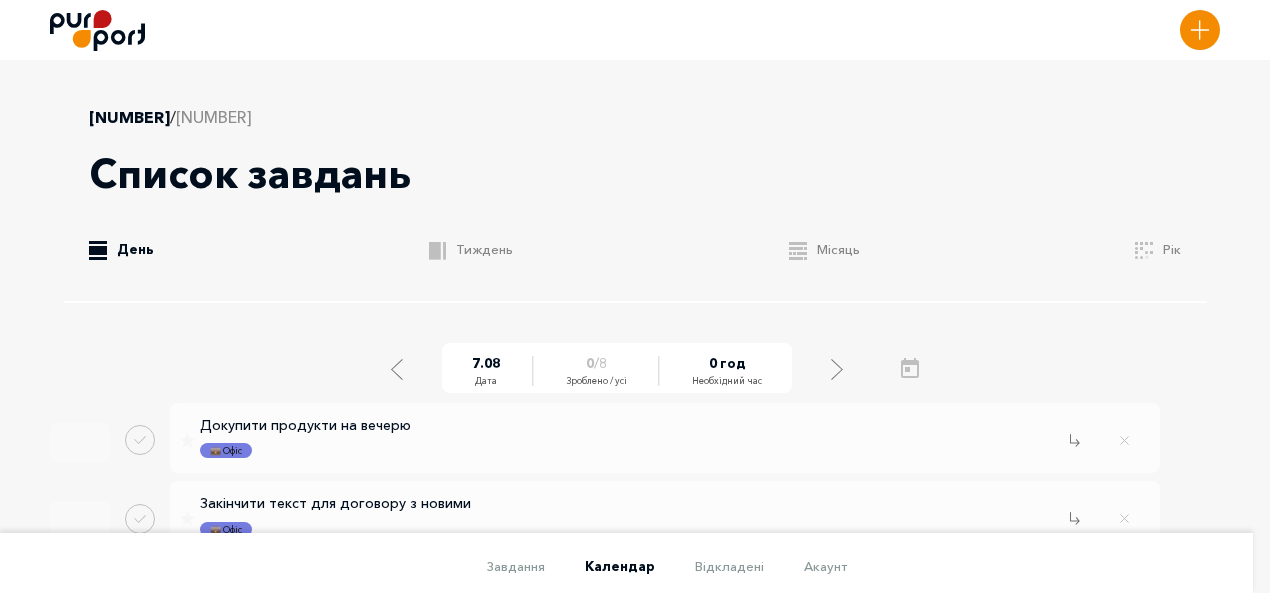 scroll, scrollTop: 454, scrollLeft: 0, axis: vertical 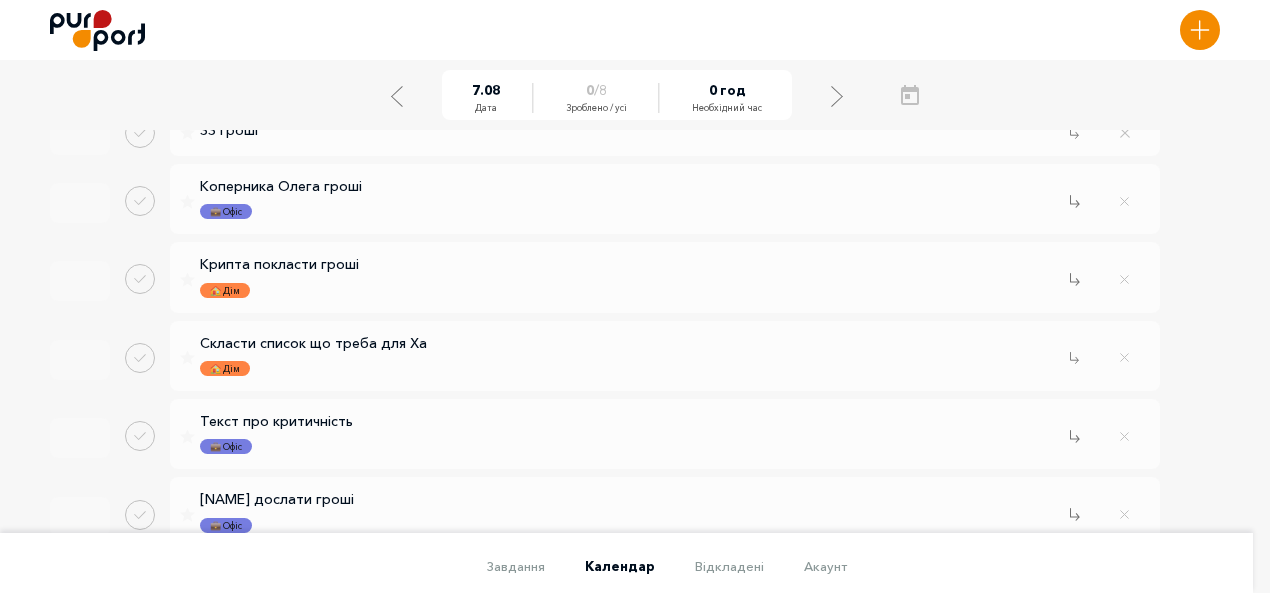 click on "[NUMBER] .  [NUMBER]  Дата [NUMBER]  /  [NUMBER] Зроблено / усі [NUMBER]   год Необхідний час" at bounding box center (617, 95) 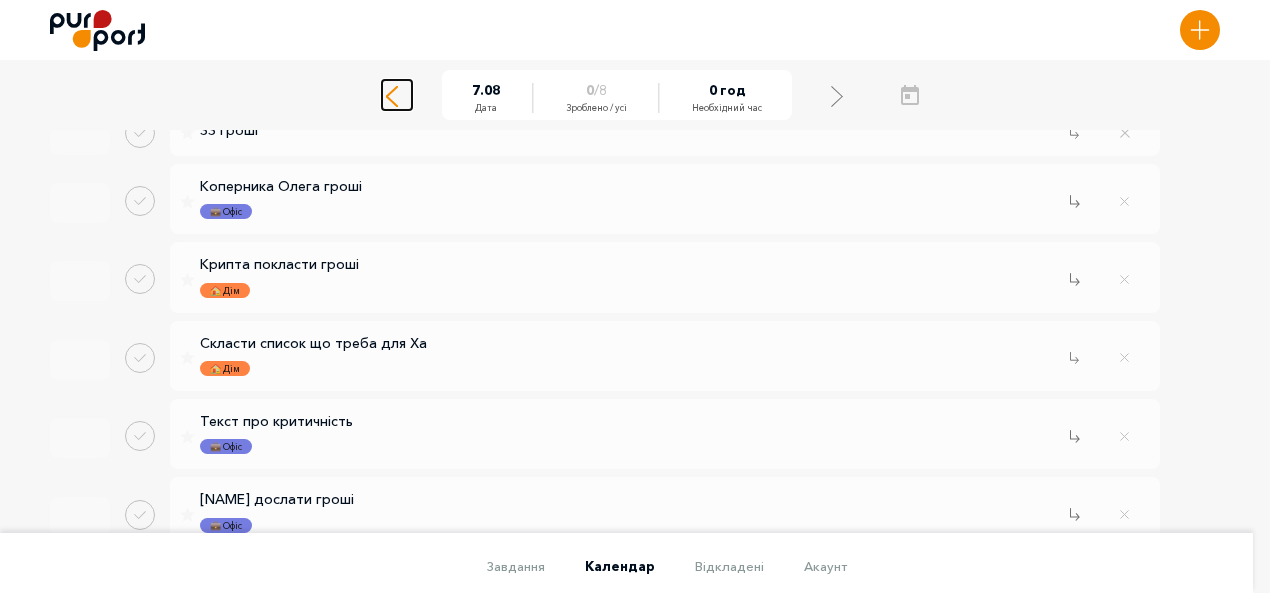 click at bounding box center (392, 95) 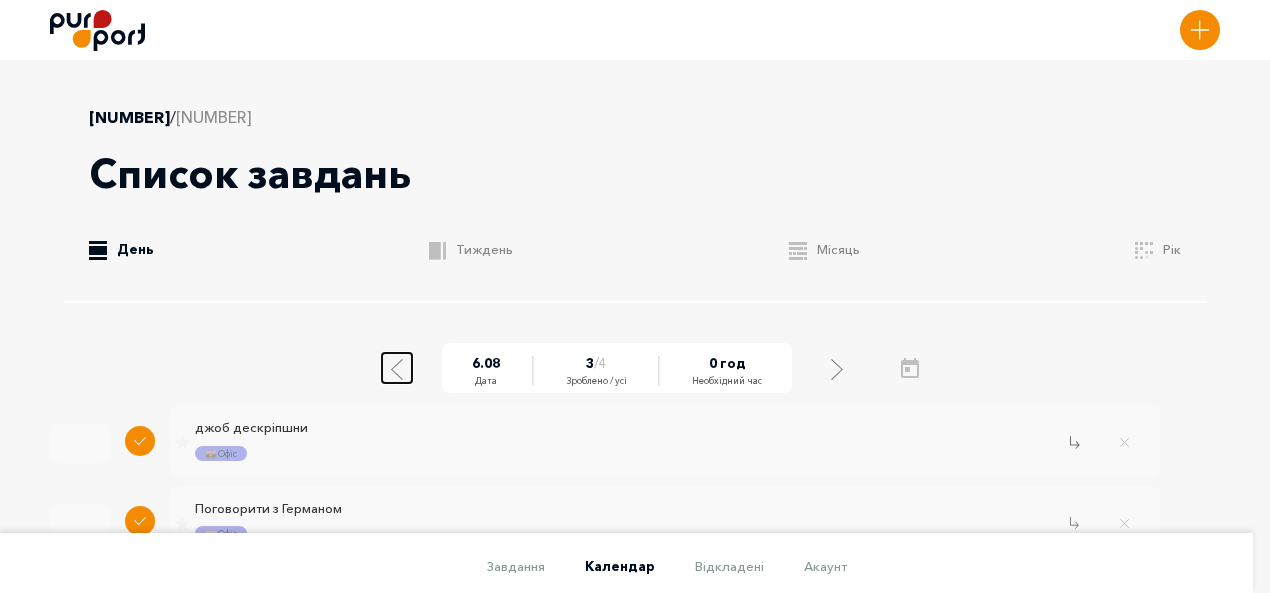 scroll, scrollTop: 183, scrollLeft: 0, axis: vertical 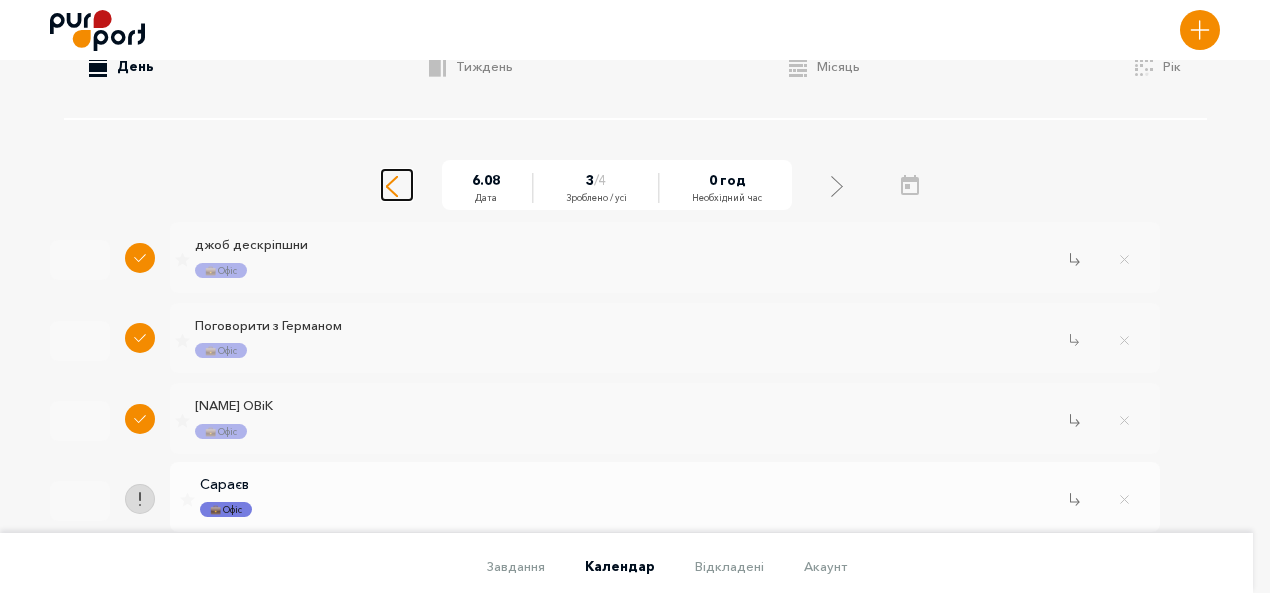click at bounding box center (392, 185) 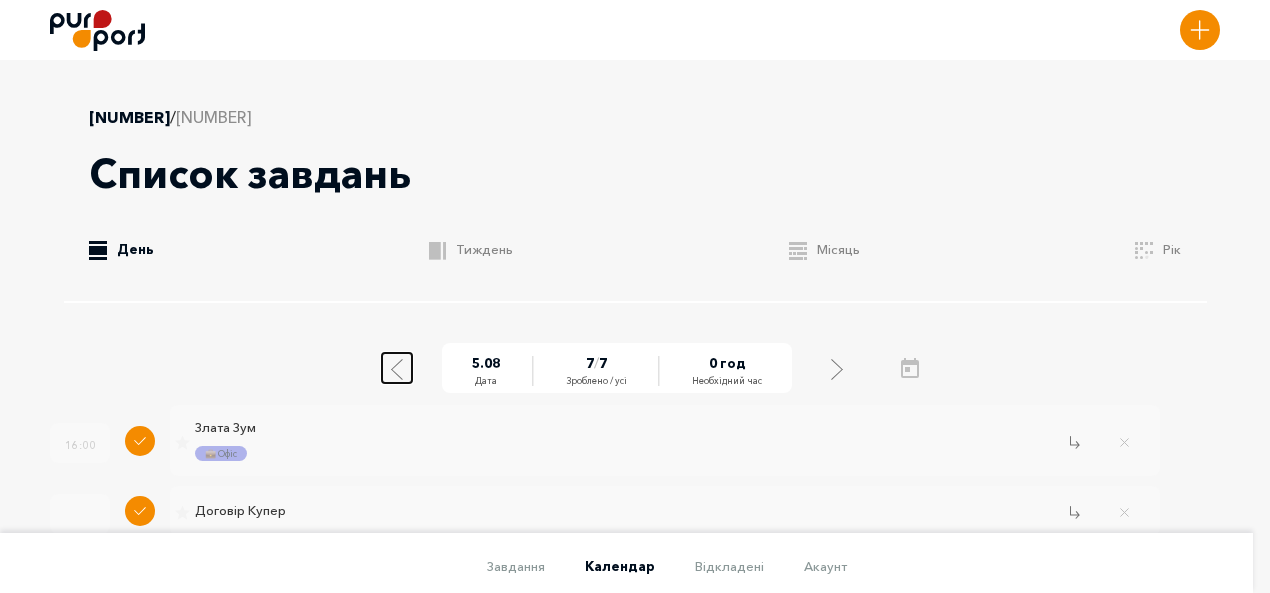 scroll, scrollTop: 408, scrollLeft: 0, axis: vertical 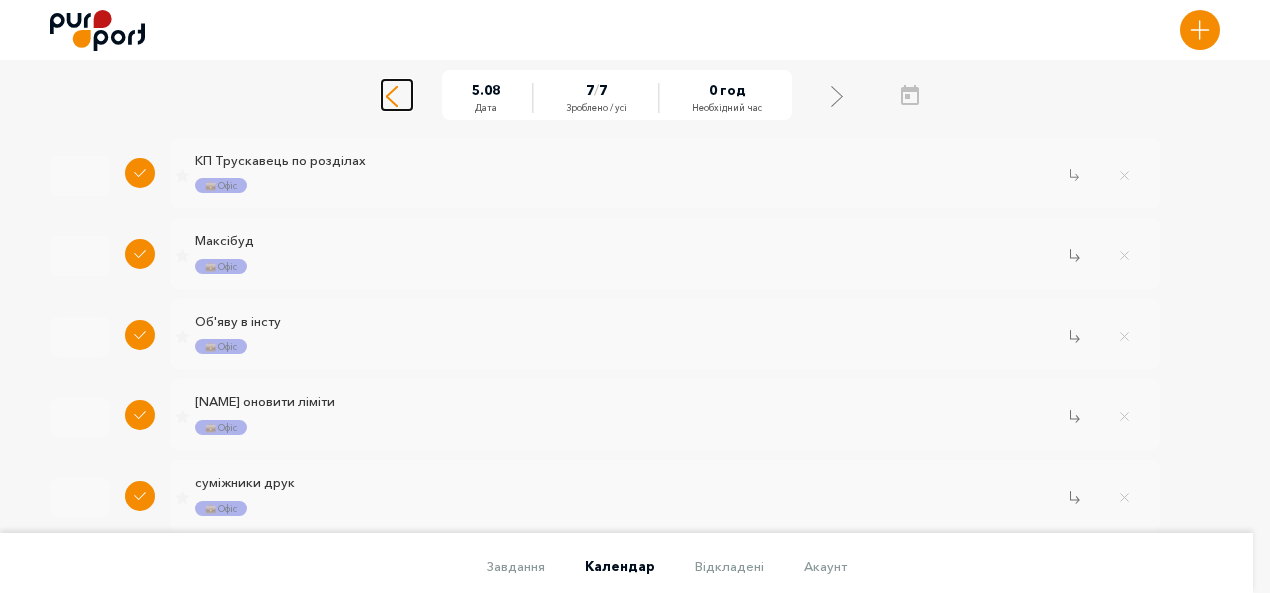 click at bounding box center (392, 95) 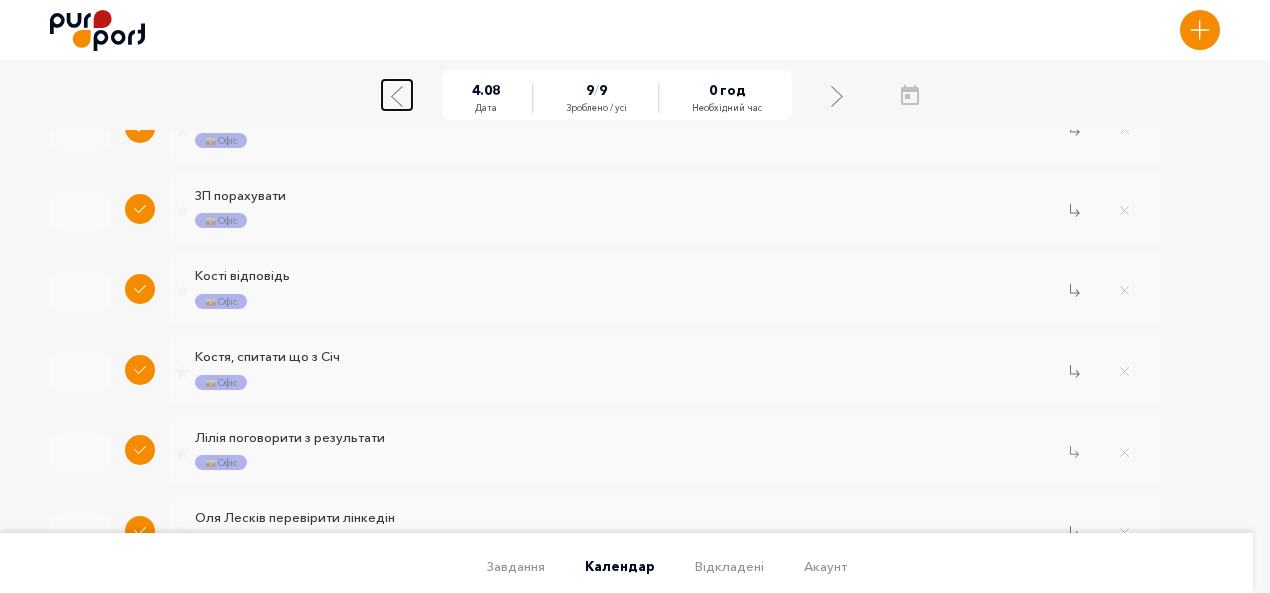 scroll, scrollTop: 590, scrollLeft: 0, axis: vertical 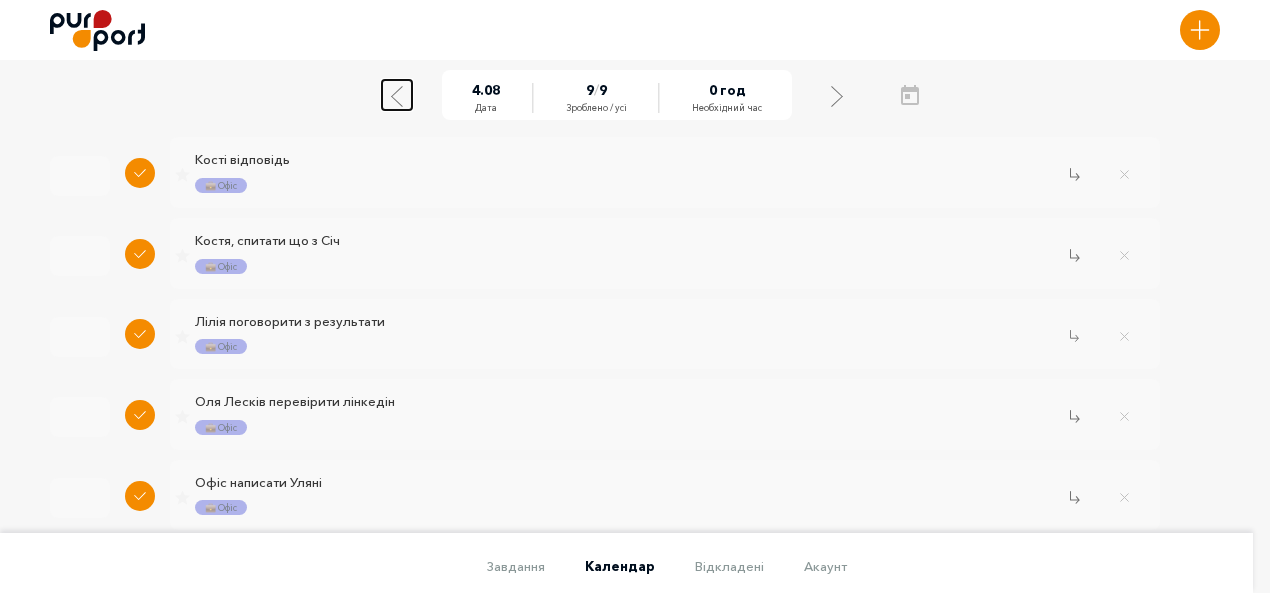 click at bounding box center [397, 95] 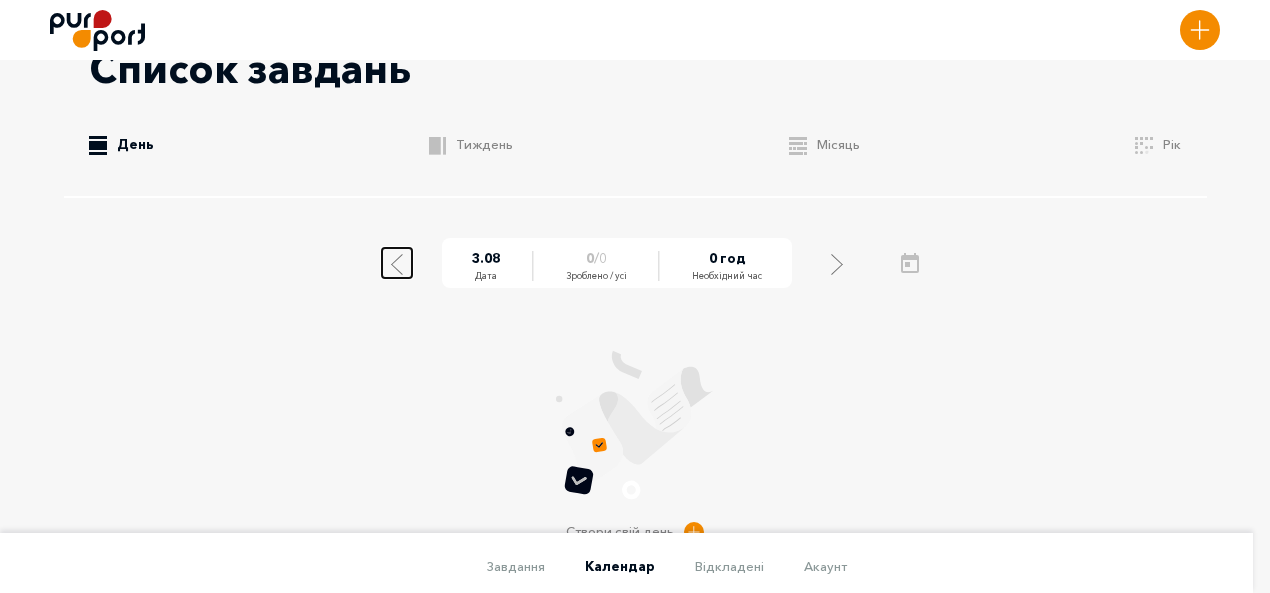 scroll, scrollTop: 124, scrollLeft: 0, axis: vertical 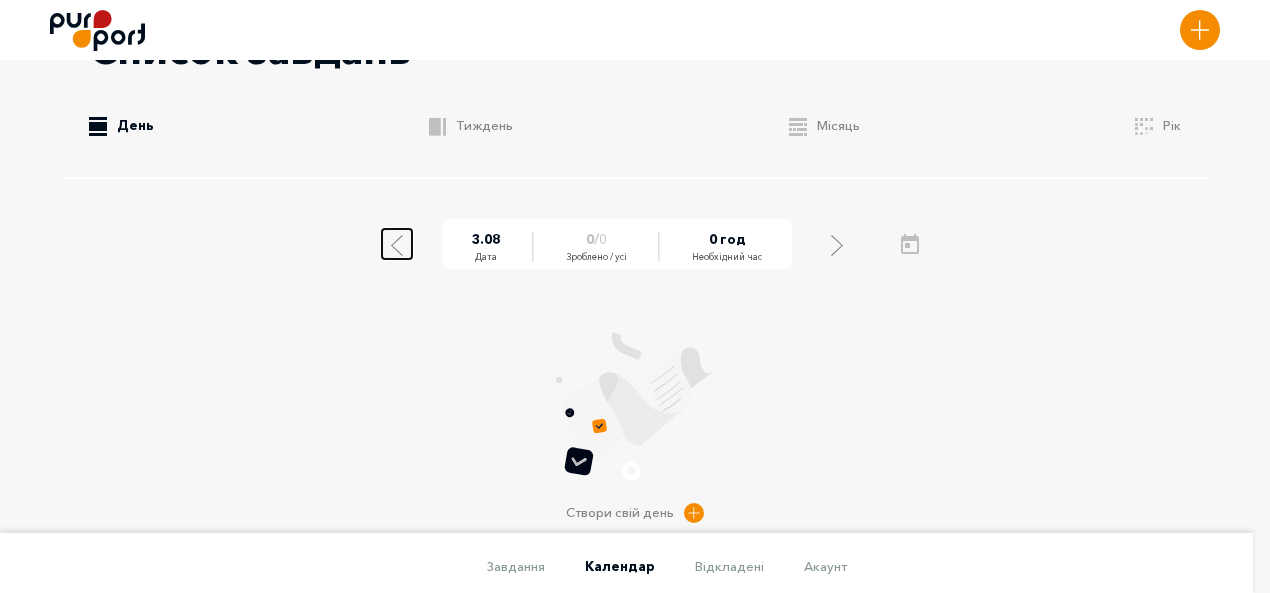 click at bounding box center [397, 244] 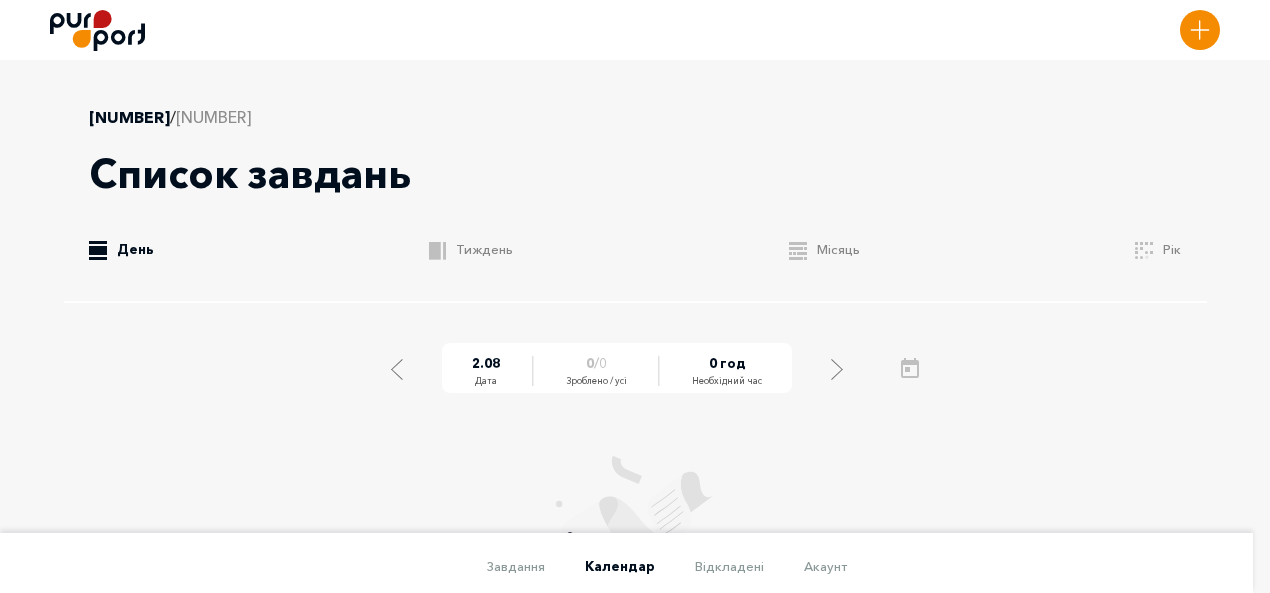 click on "[NUMBER] .  [NUMBER]  Дата [NUMBER]  /  [NUMBER] Зроблено / усі [NUMBER]   год Необхідний час" at bounding box center (617, 368) 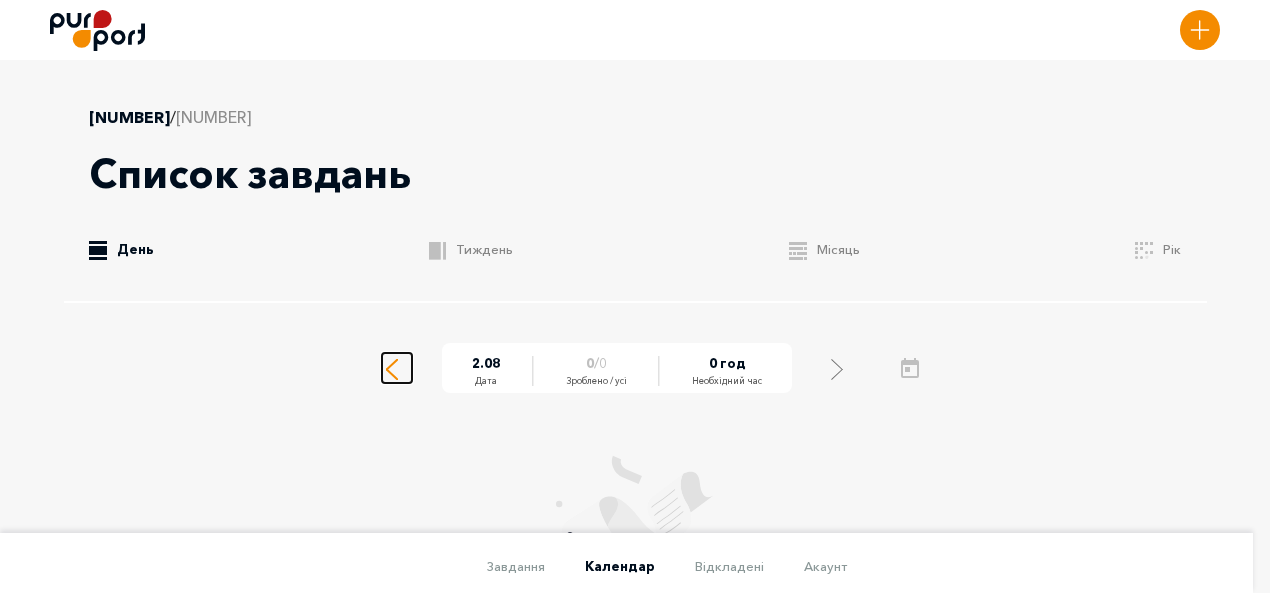 click 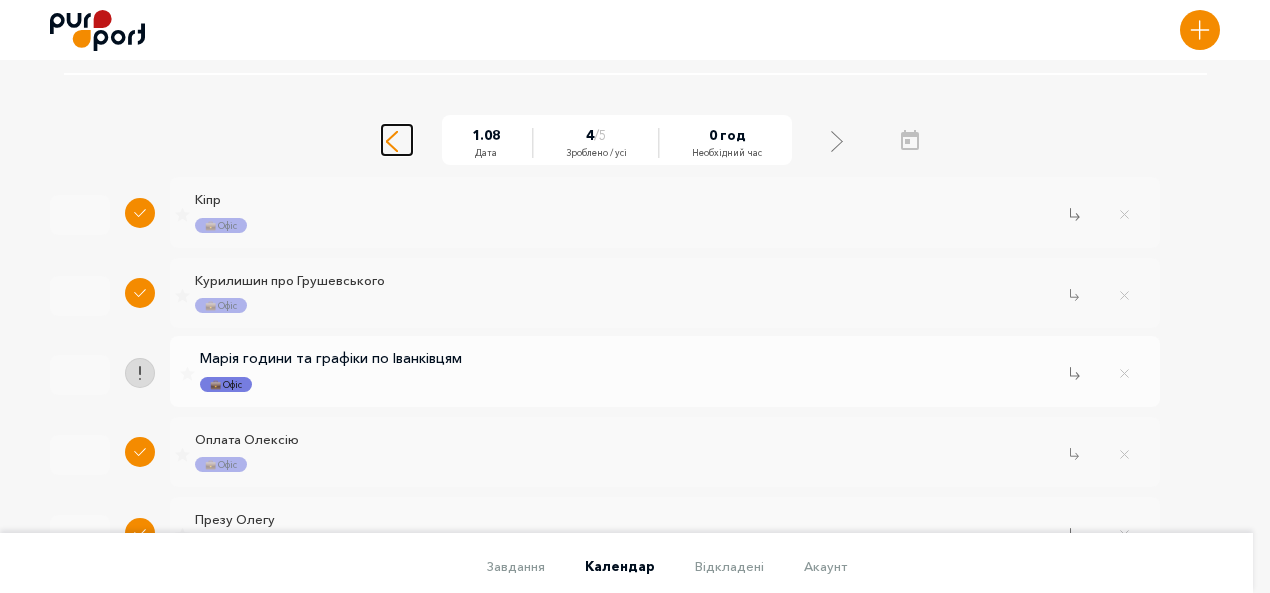 scroll, scrollTop: 263, scrollLeft: 0, axis: vertical 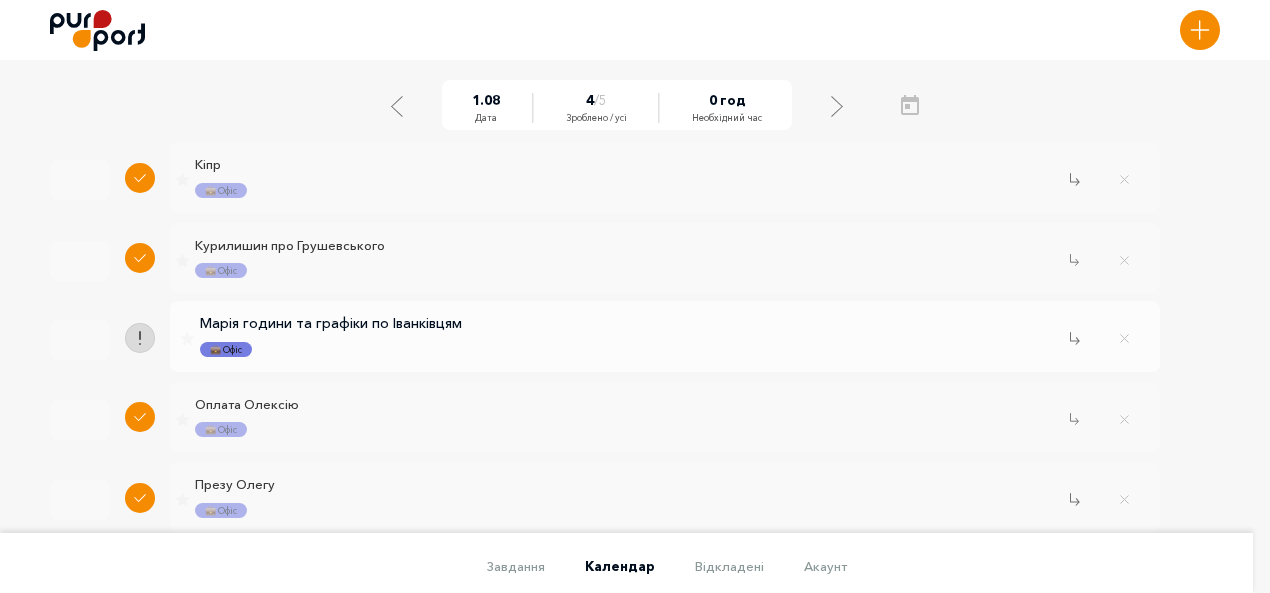 click on "[NUMBER] .  [NUMBER]  Дата [NUMBER]  /  [NUMBER] Зроблено / усі [NUMBER]   год Необхідний час" at bounding box center [617, 105] 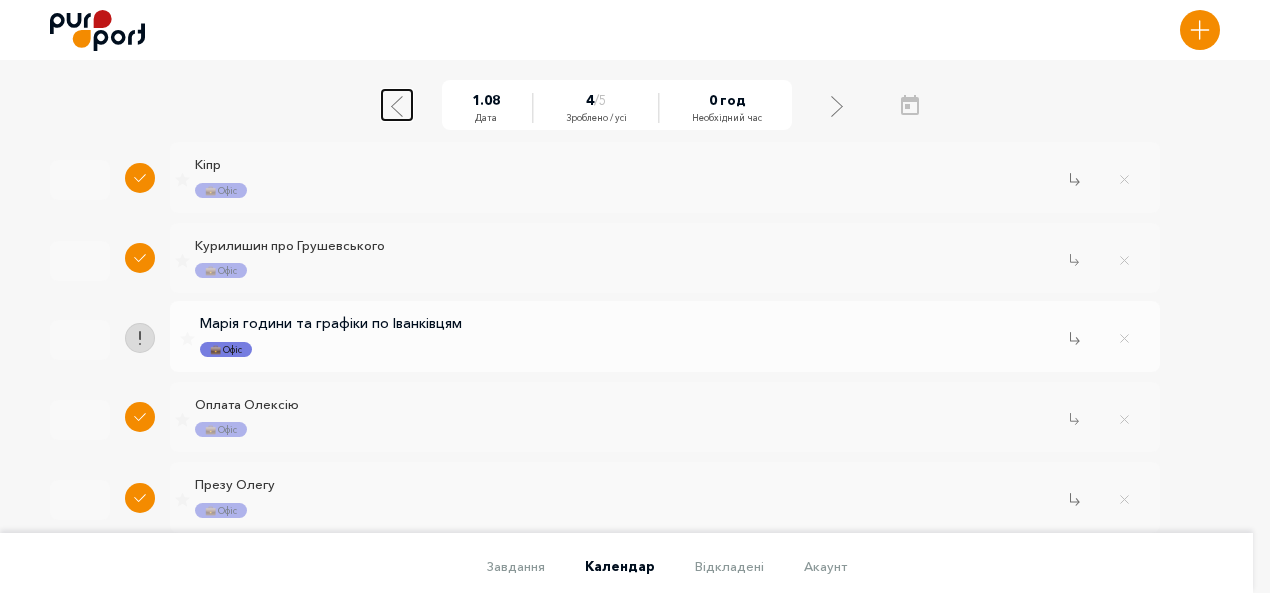 click at bounding box center (397, 105) 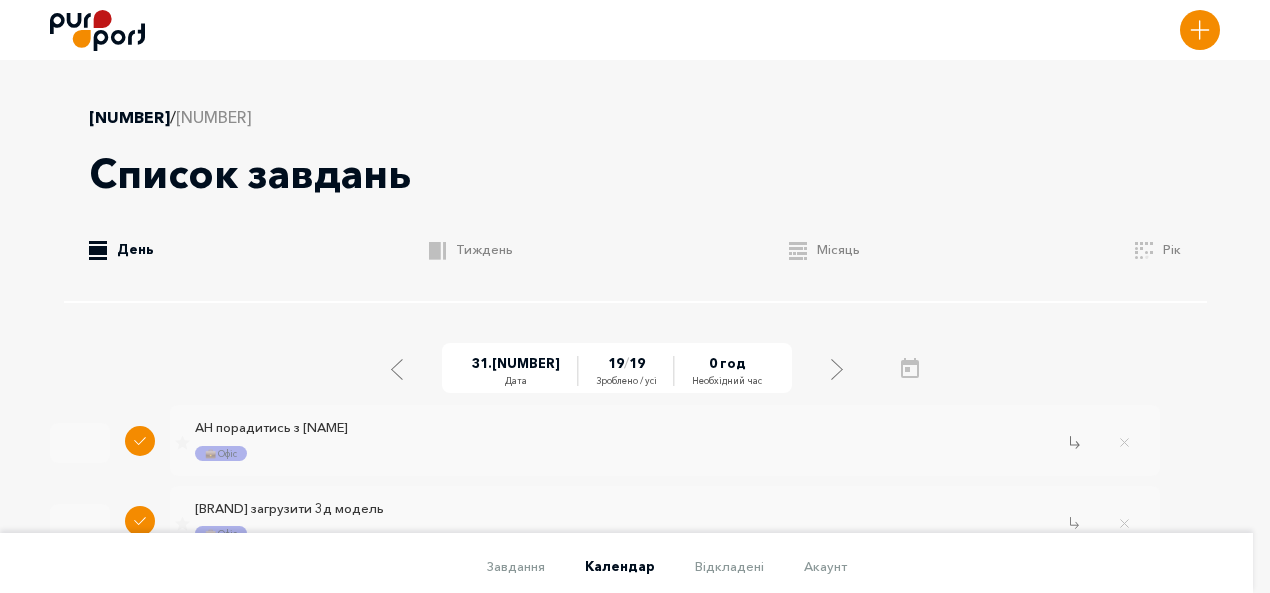 click on "Календар" at bounding box center (620, 566) 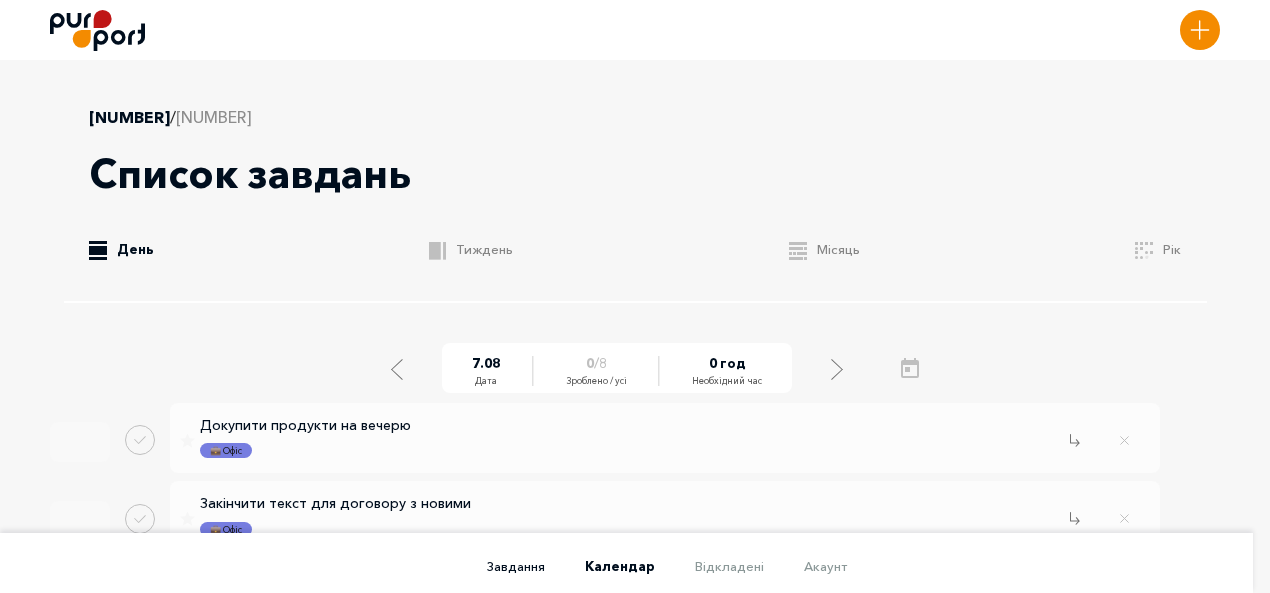 click on "Завдання" at bounding box center [516, 566] 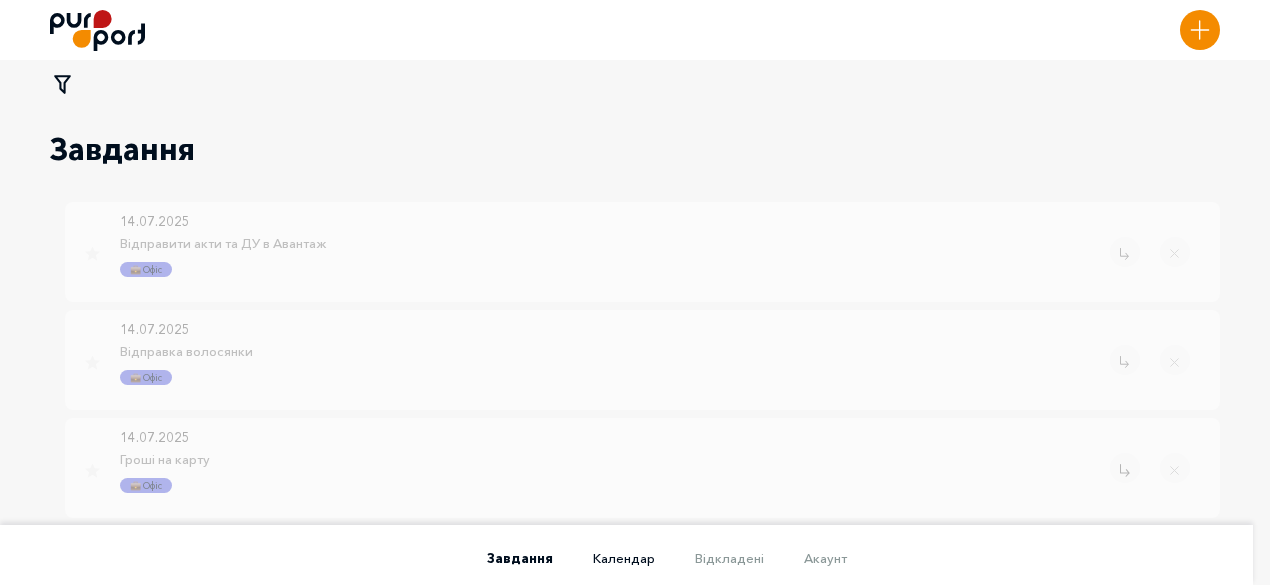 drag, startPoint x: 130, startPoint y: 569, endPoint x: 990, endPoint y: 31, distance: 1014.418 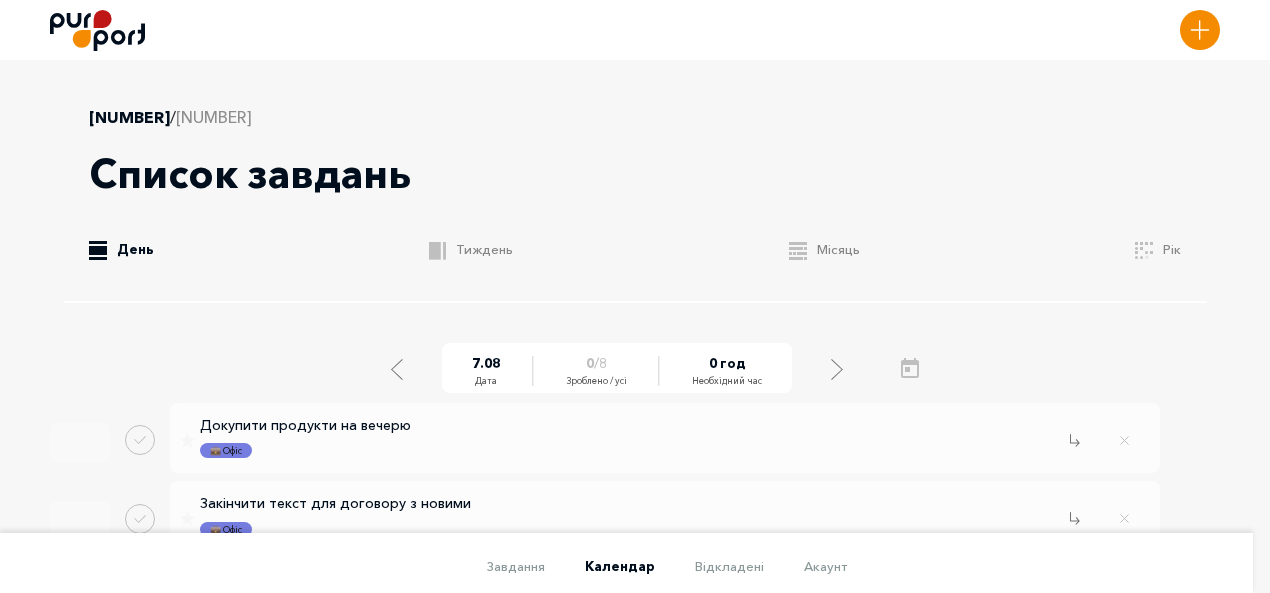 scroll, scrollTop: 454, scrollLeft: 0, axis: vertical 